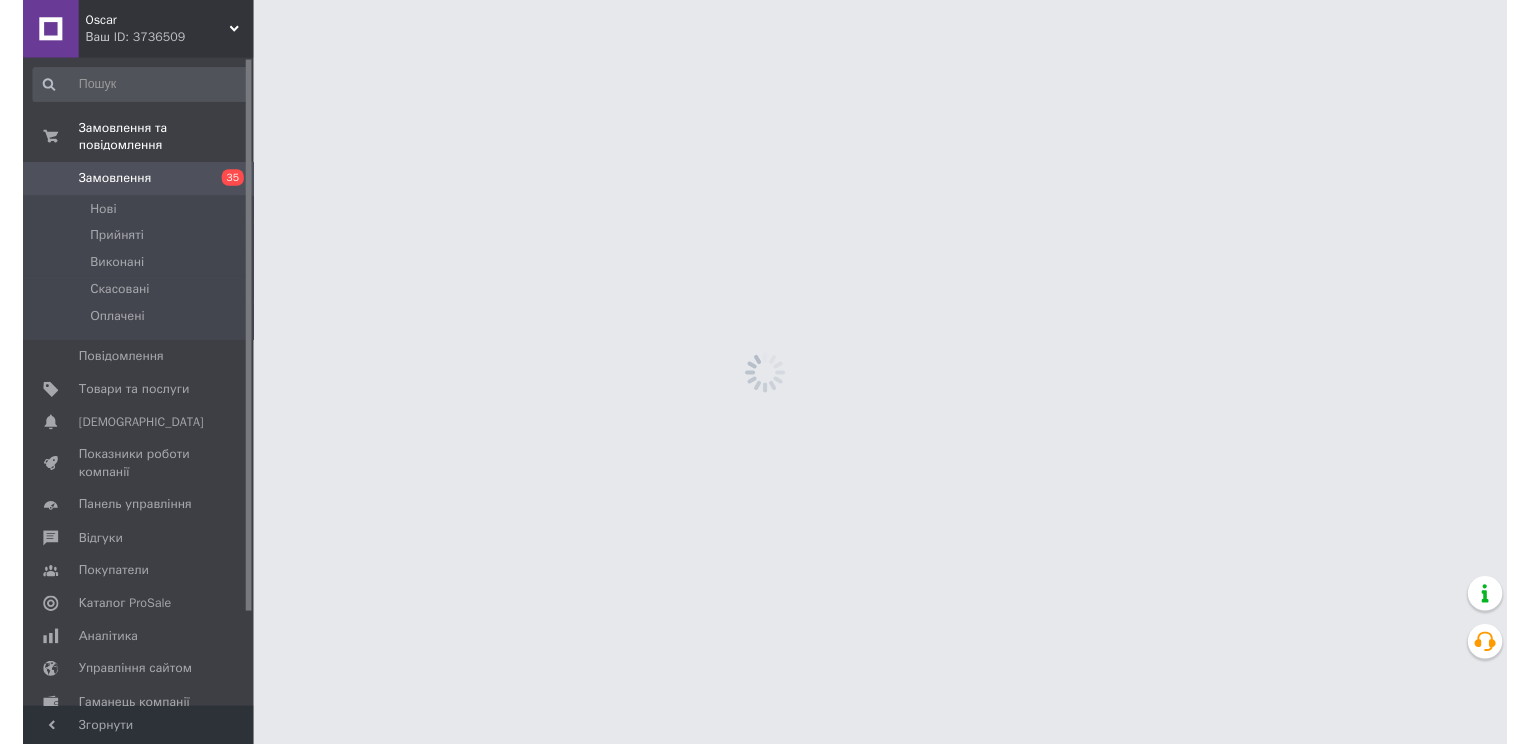 scroll, scrollTop: 0, scrollLeft: 0, axis: both 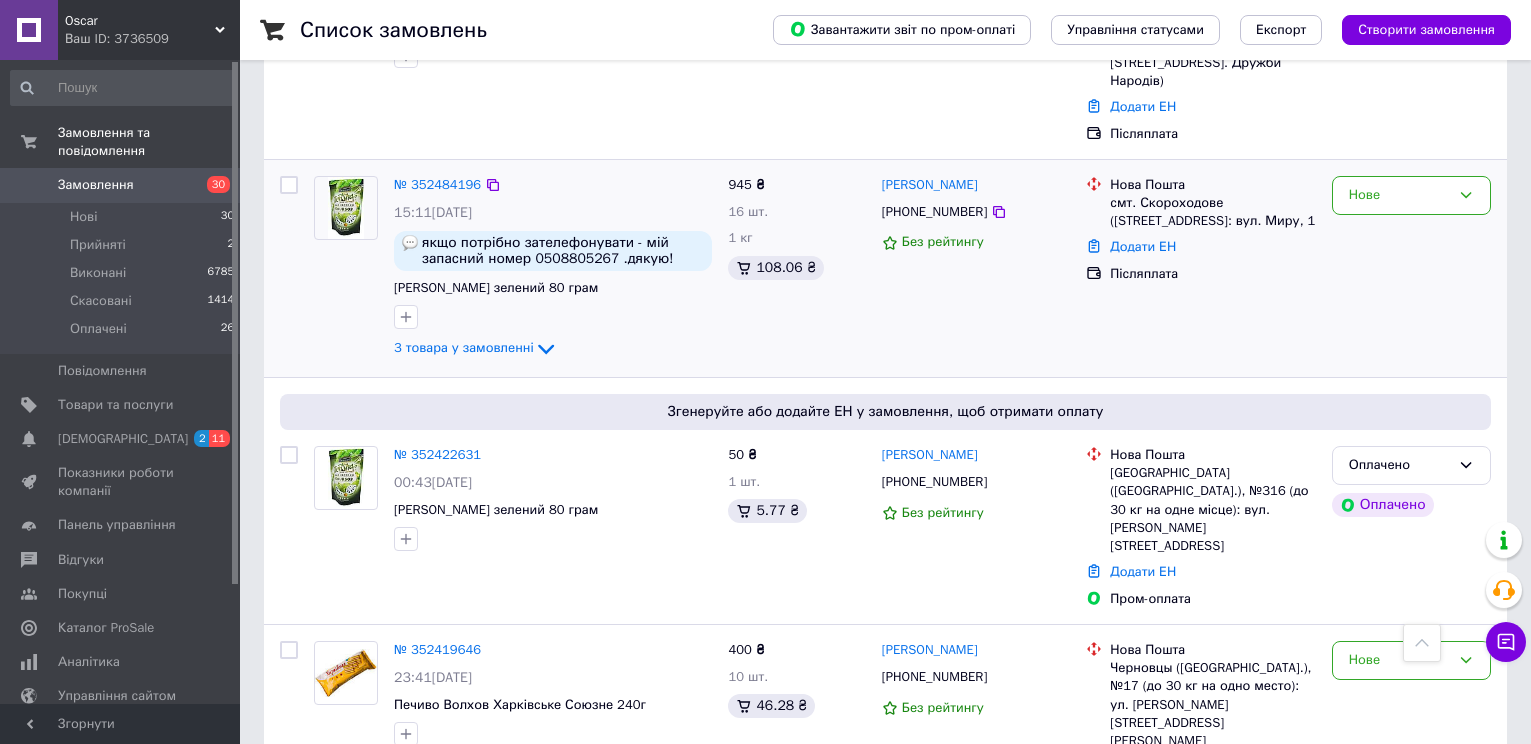 click on "№ 352484196 15:11, 13.07.2025 якщо потрібно зателефонувати - мій запасний номер 0508805267 .дякую! Чай Тянь Шань Саусеп зелений 80 грам 3 товара у замовленні" at bounding box center [553, 268] 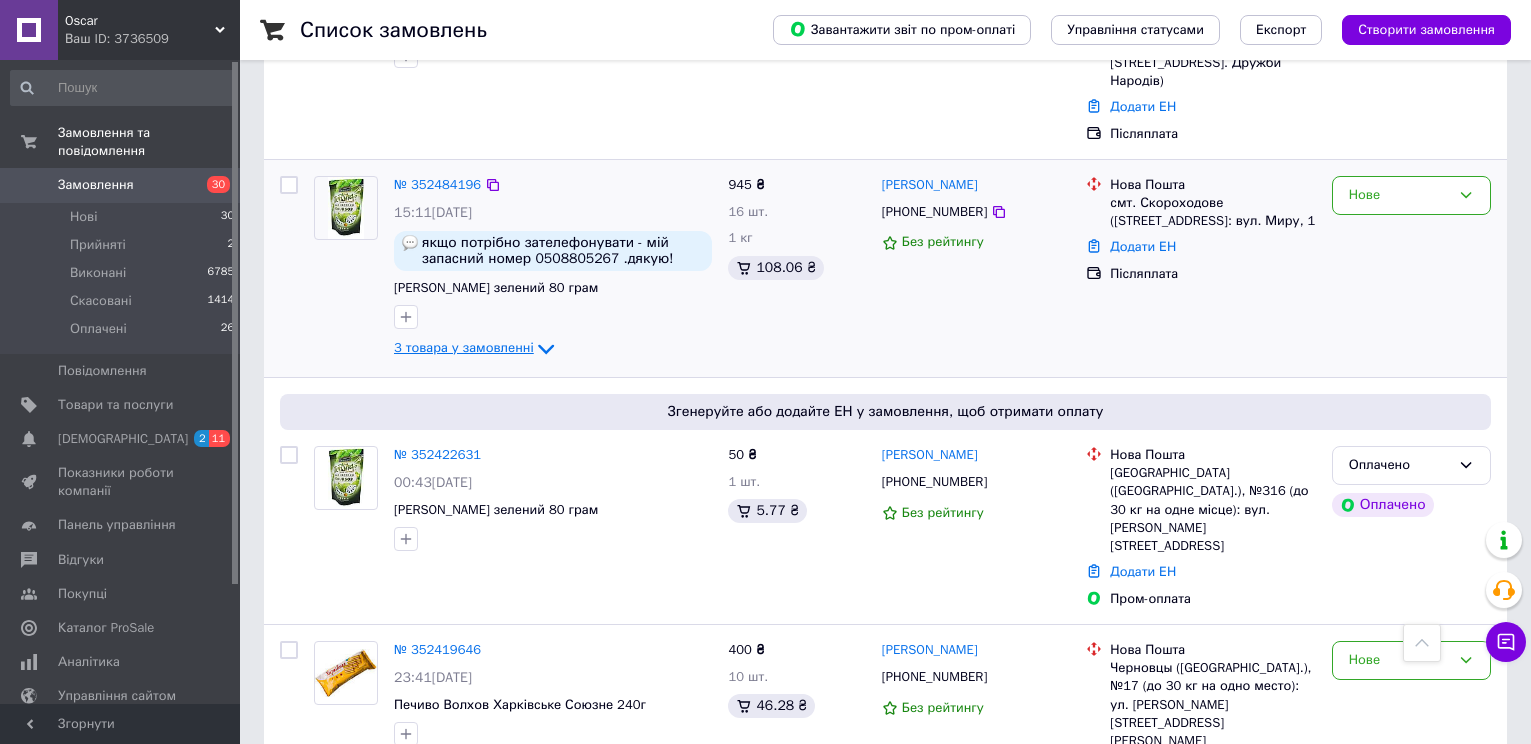 click 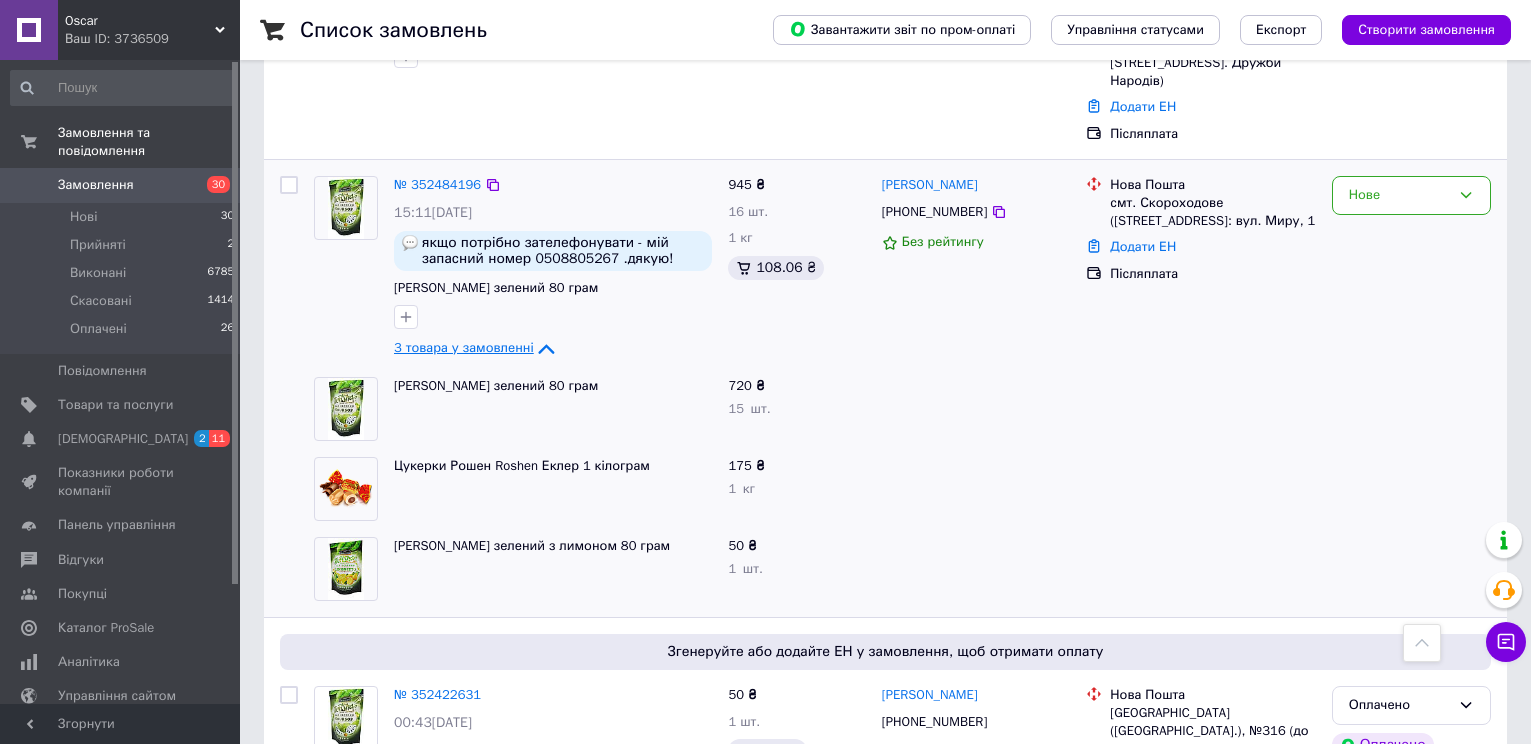click 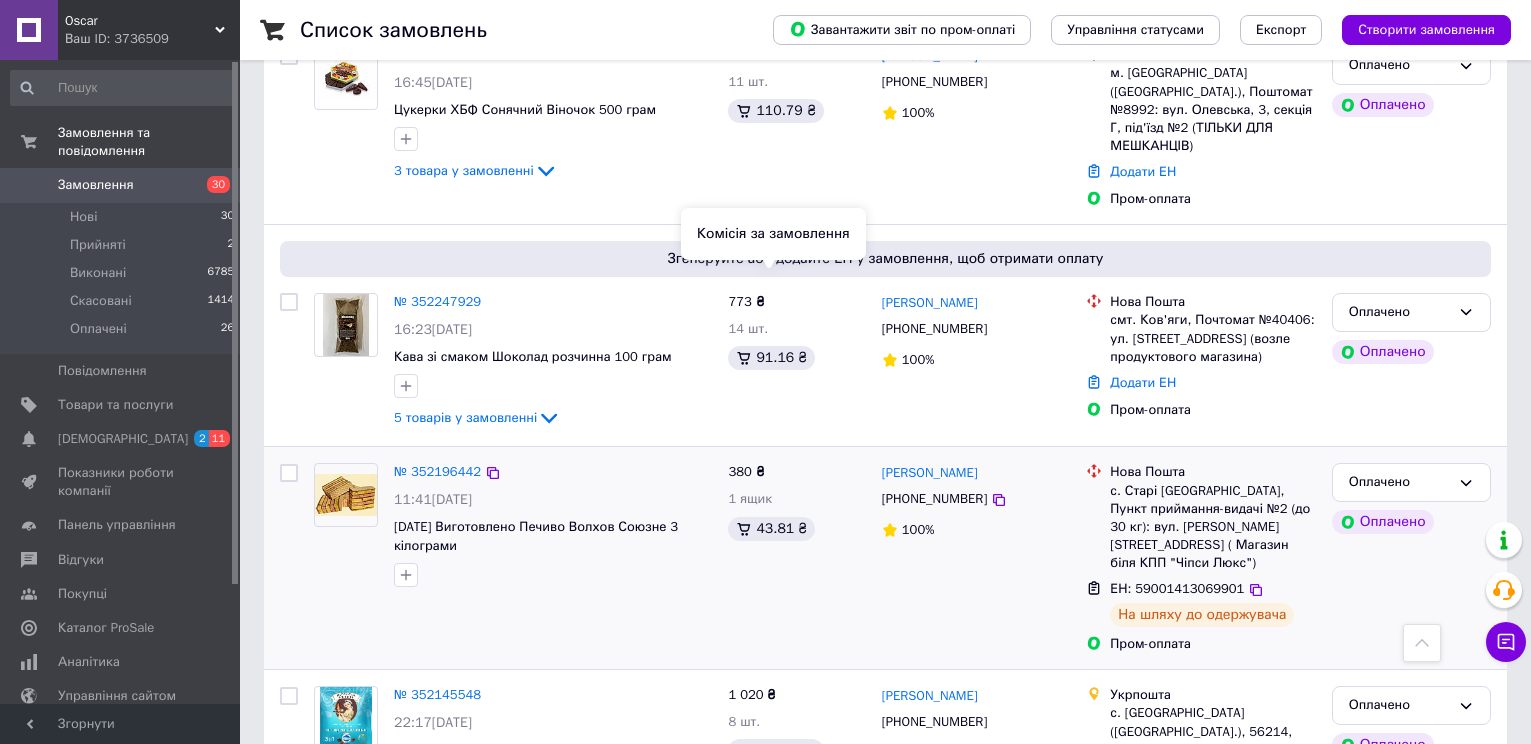 scroll, scrollTop: 3400, scrollLeft: 0, axis: vertical 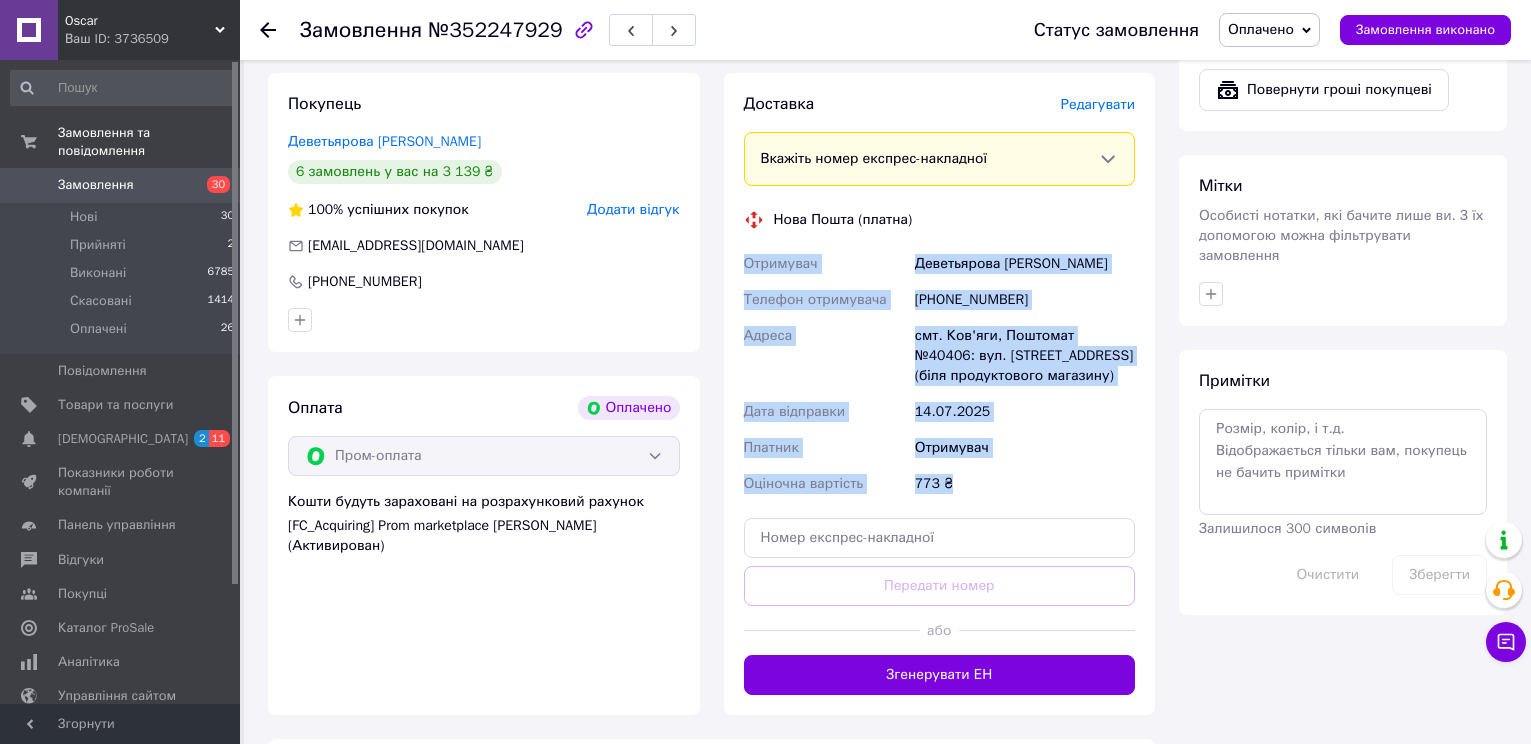 drag, startPoint x: 936, startPoint y: 492, endPoint x: 726, endPoint y: 277, distance: 300.54117 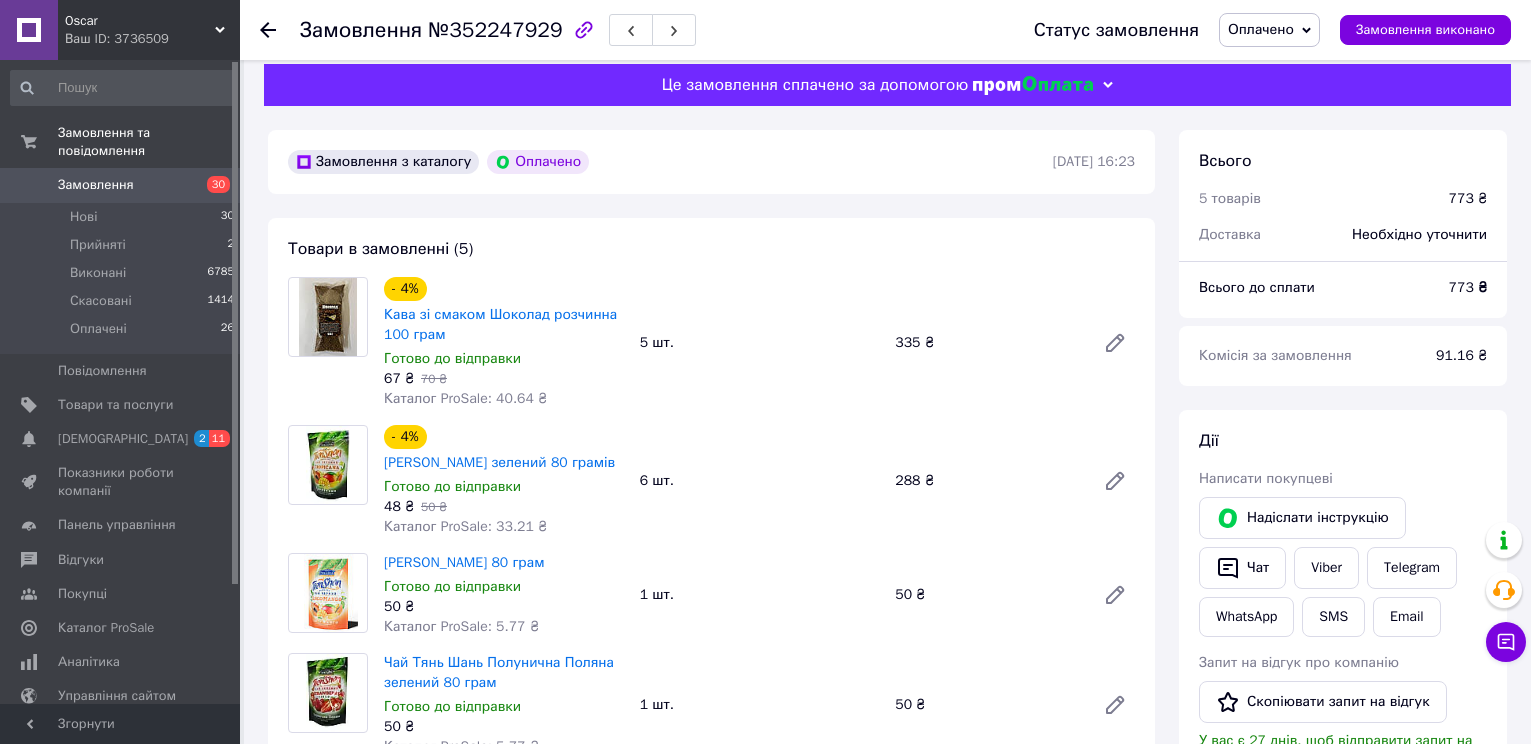 scroll, scrollTop: 0, scrollLeft: 0, axis: both 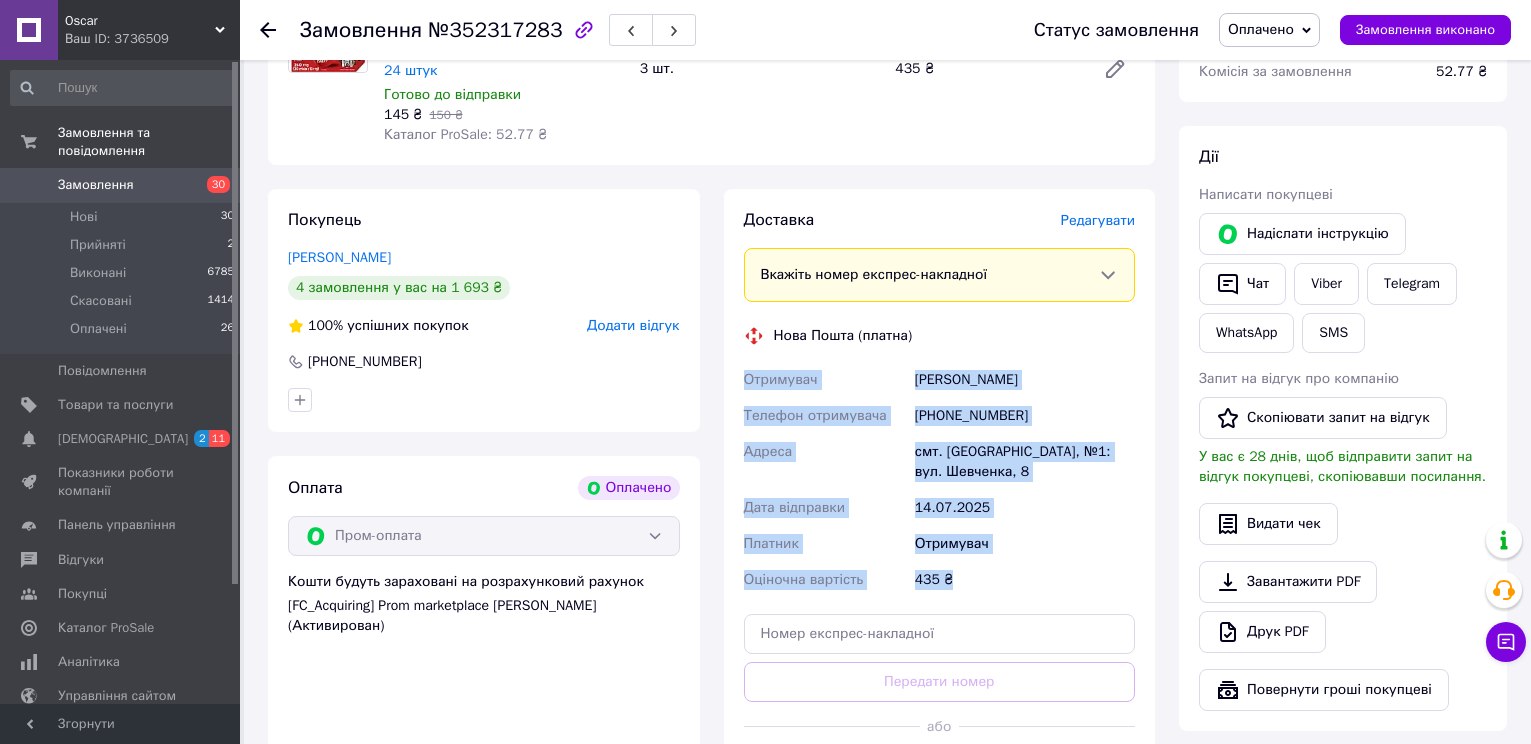 drag, startPoint x: 965, startPoint y: 561, endPoint x: 725, endPoint y: 355, distance: 316.28467 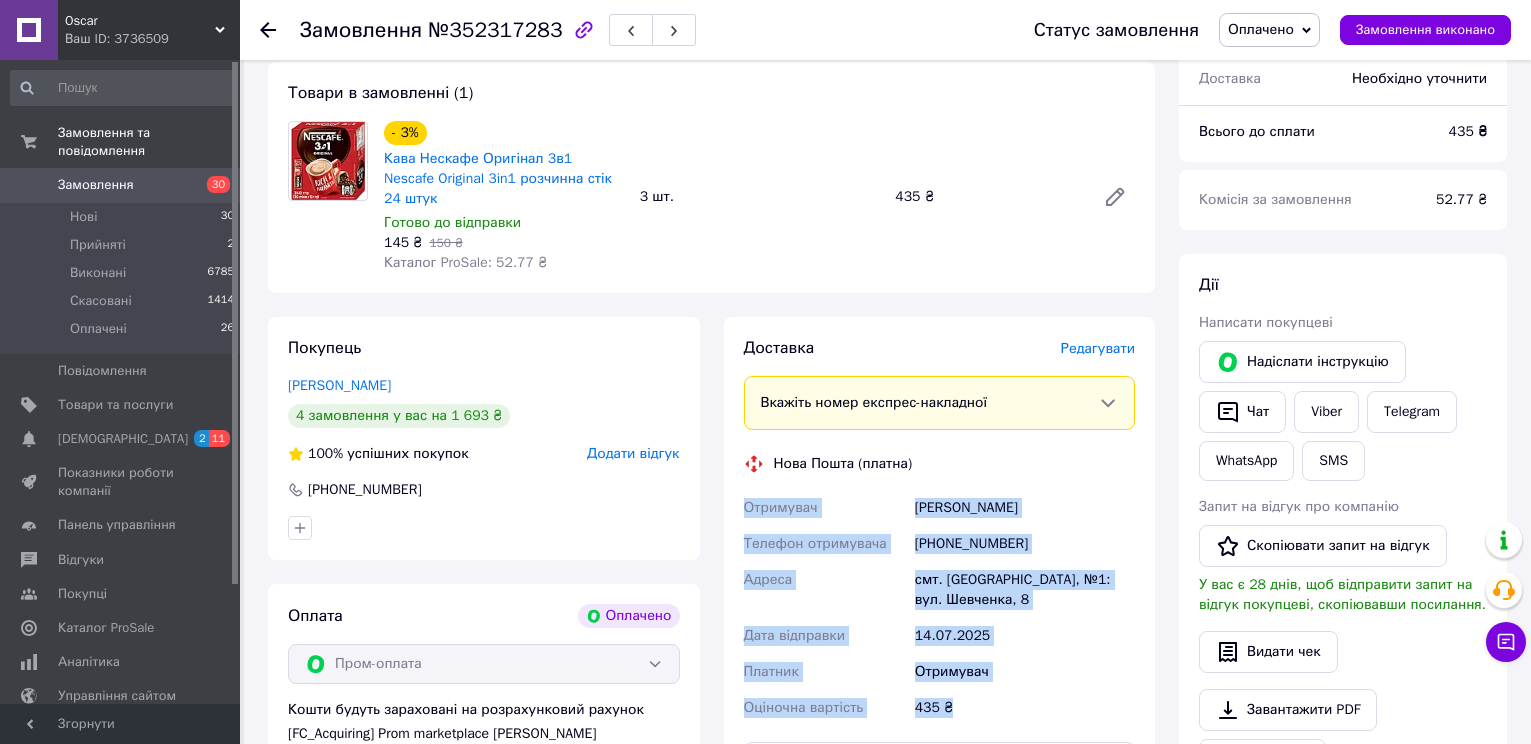 scroll, scrollTop: 0, scrollLeft: 0, axis: both 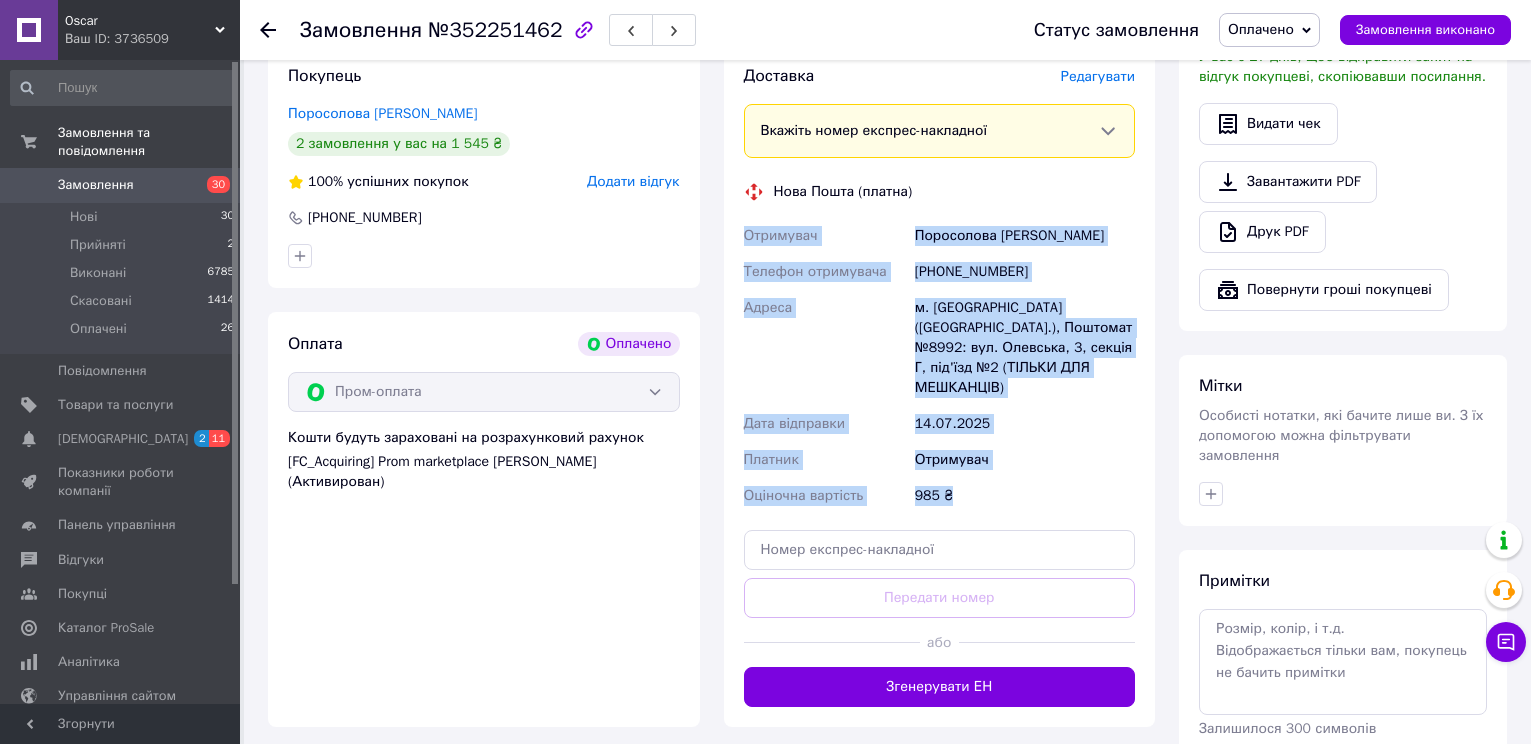 drag, startPoint x: 970, startPoint y: 477, endPoint x: 738, endPoint y: 238, distance: 333.08408 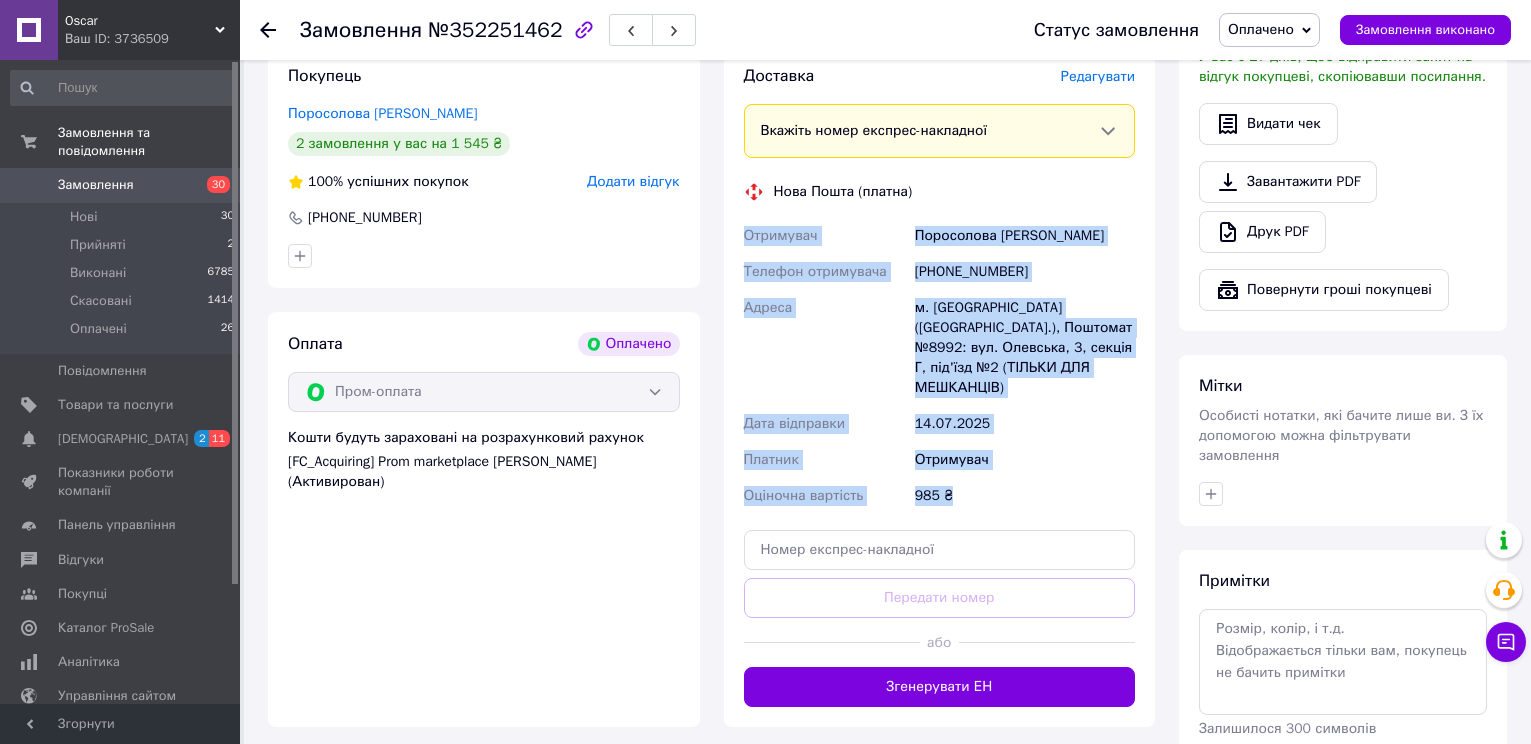 copy on "Отримувач Поросолова Наталія Телефон отримувача +380952141479 Адреса м. Київ (Київська обл.), Поштомат №8992: вул. Олевська, 3, секція Г, під'їзд №2 (ТІЛЬКИ ДЛЯ МЕШКАНЦІВ) Дата відправки 14.07.2025 Платник Отримувач Оціночна вартість 985 ₴" 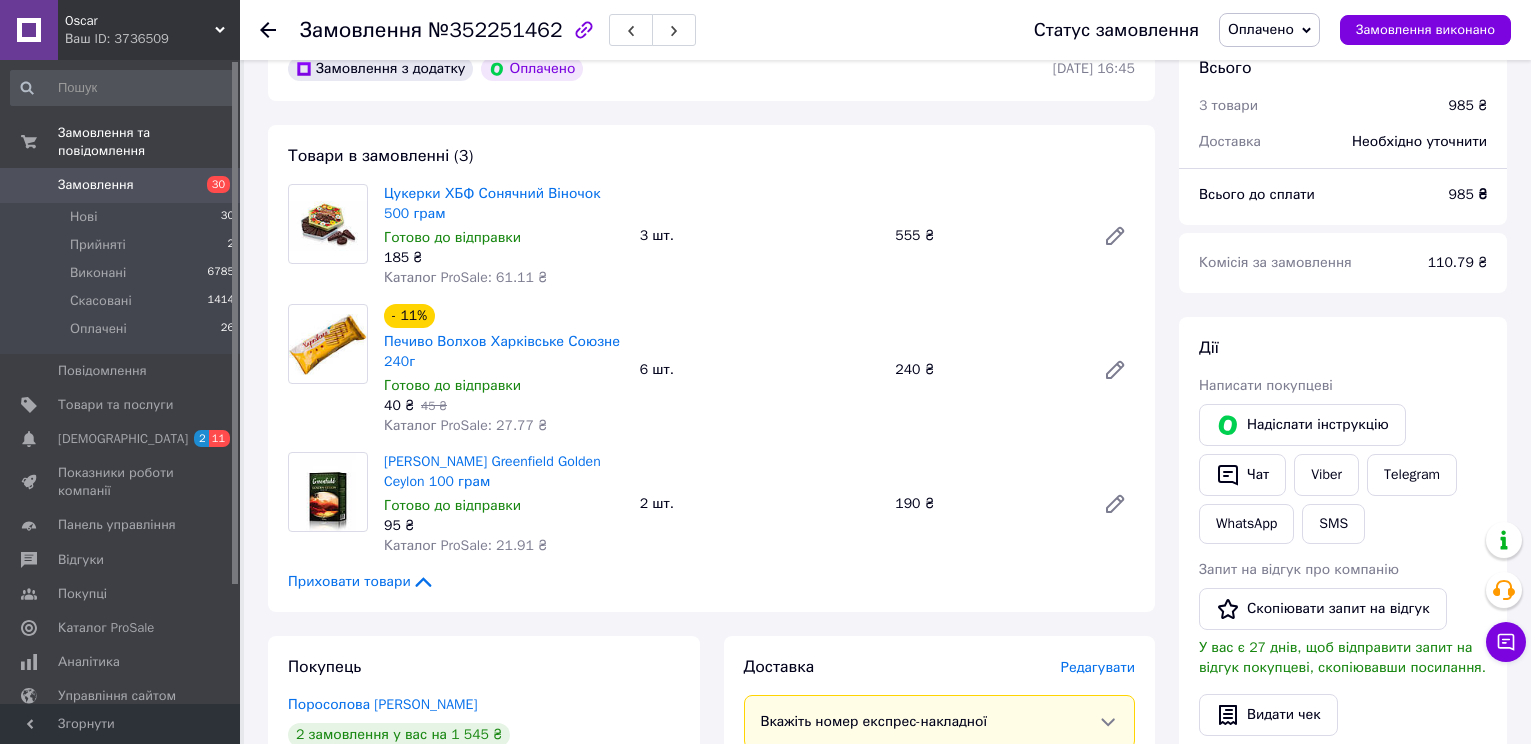 scroll, scrollTop: 100, scrollLeft: 0, axis: vertical 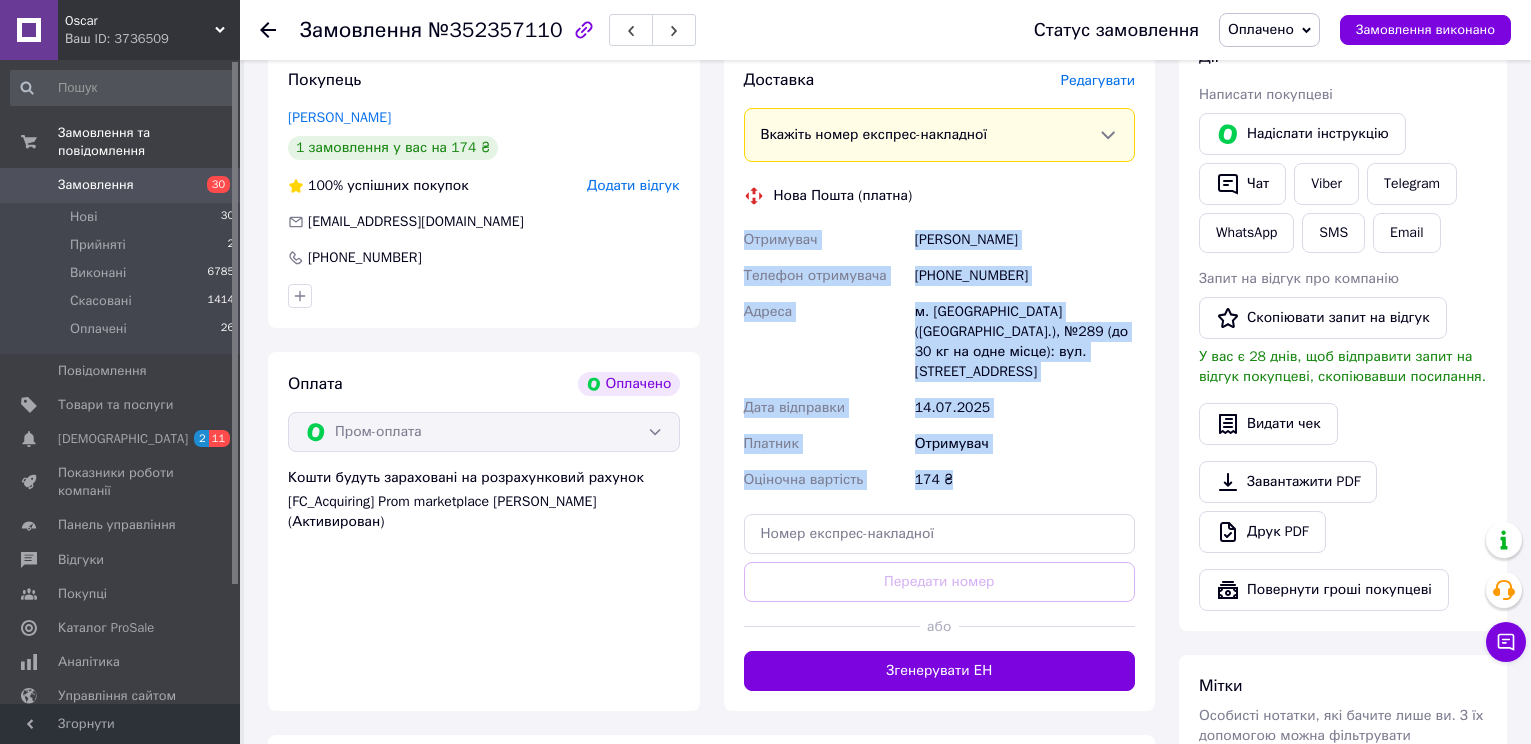 drag, startPoint x: 962, startPoint y: 433, endPoint x: 721, endPoint y: 216, distance: 324.29926 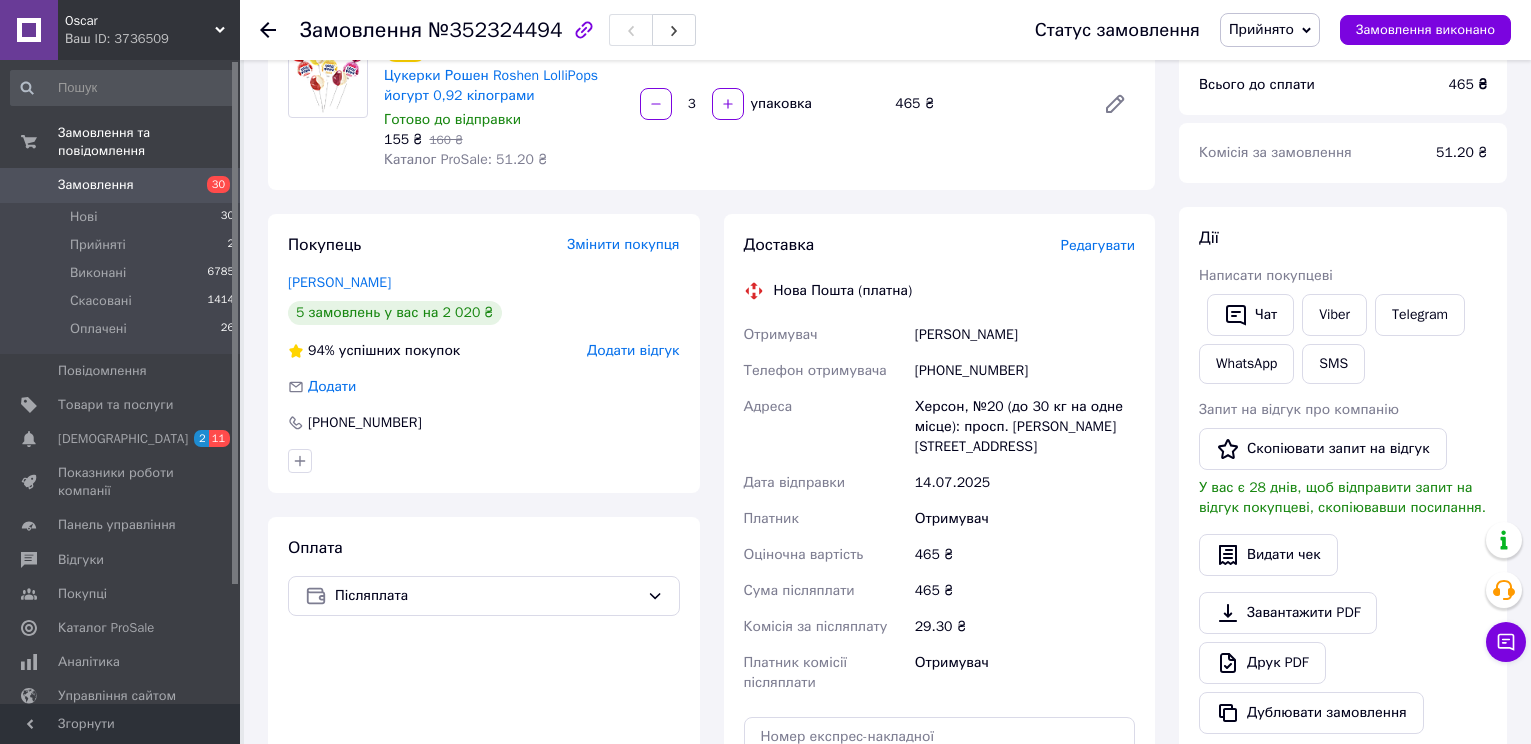 scroll, scrollTop: 200, scrollLeft: 0, axis: vertical 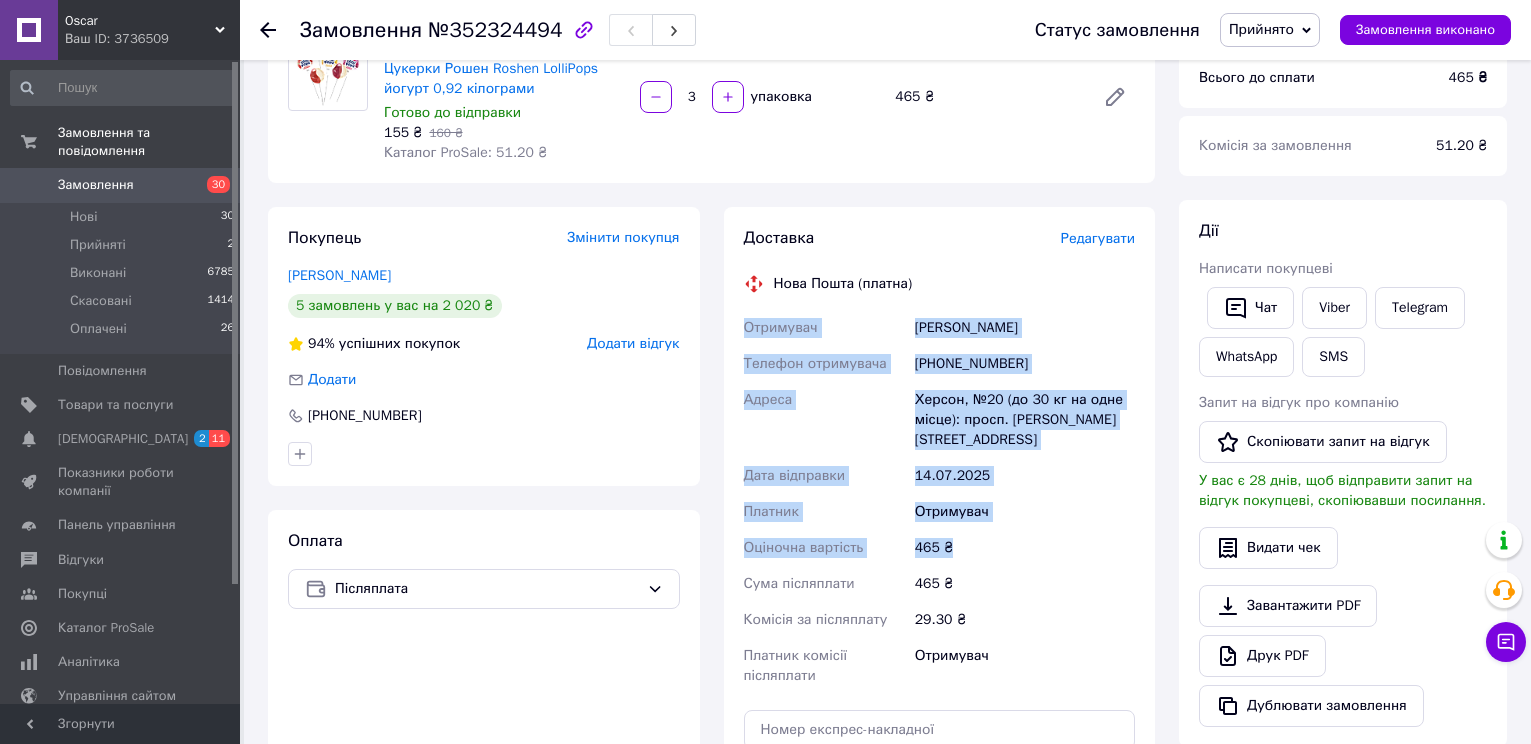 drag, startPoint x: 952, startPoint y: 535, endPoint x: 738, endPoint y: 330, distance: 296.34607 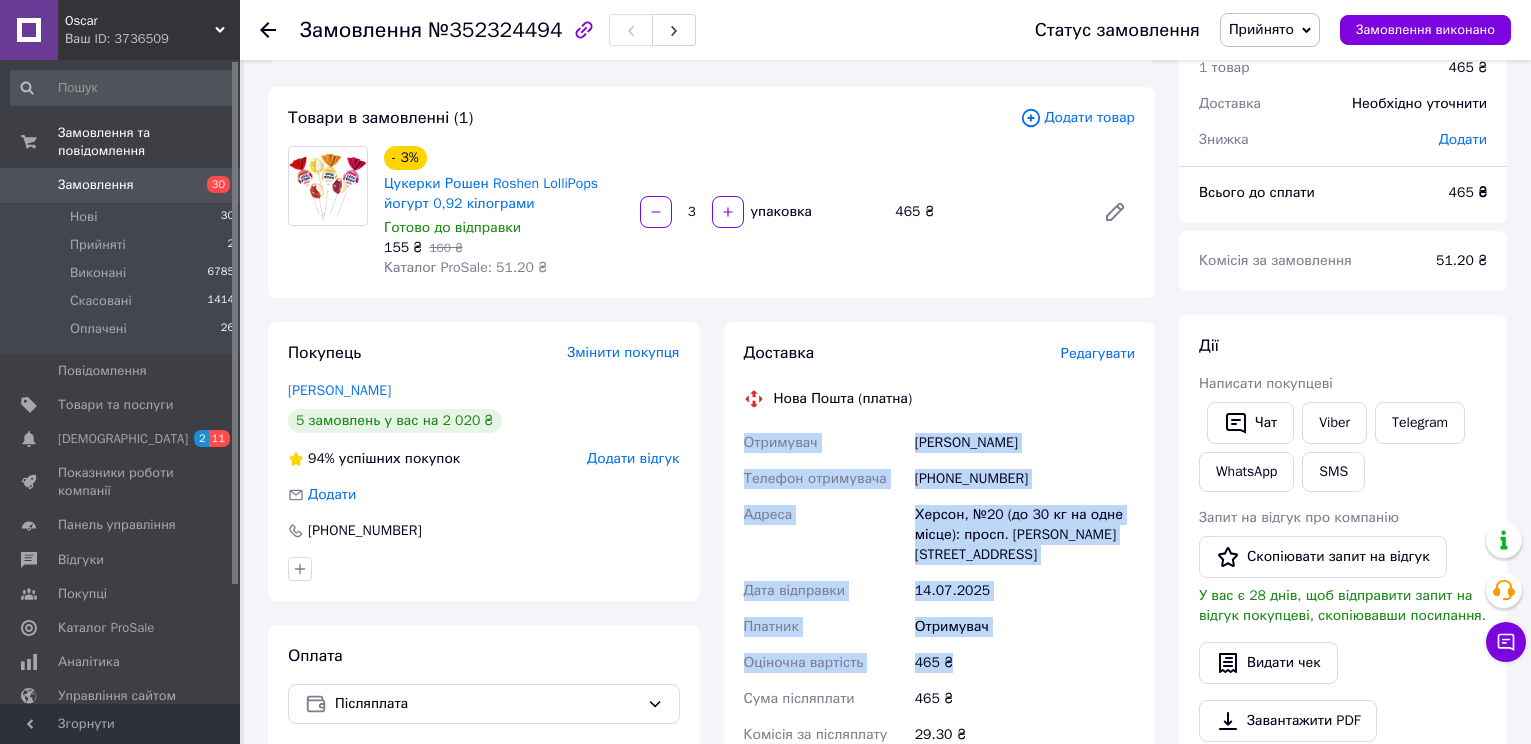 scroll, scrollTop: 0, scrollLeft: 0, axis: both 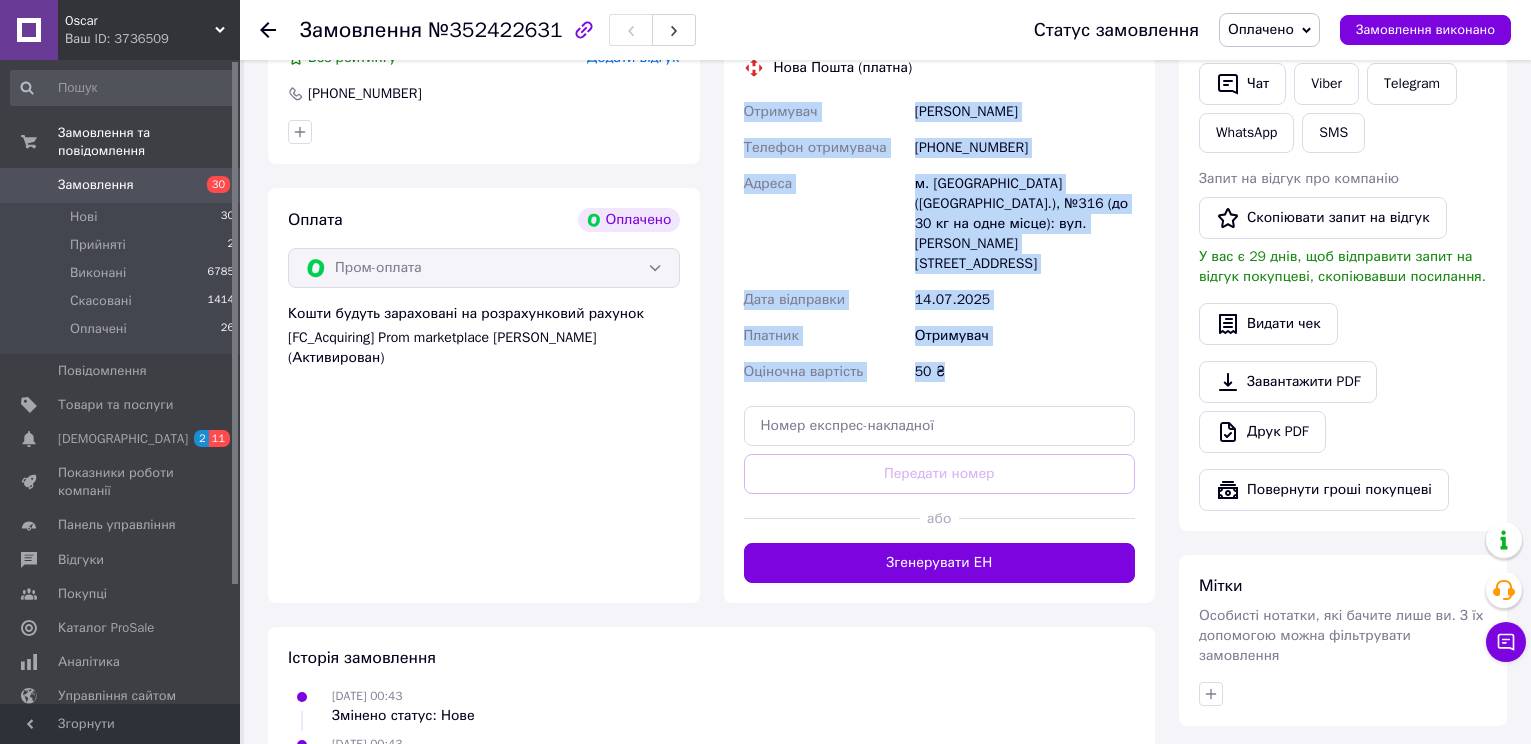 drag, startPoint x: 964, startPoint y: 350, endPoint x: 736, endPoint y: 144, distance: 307.27838 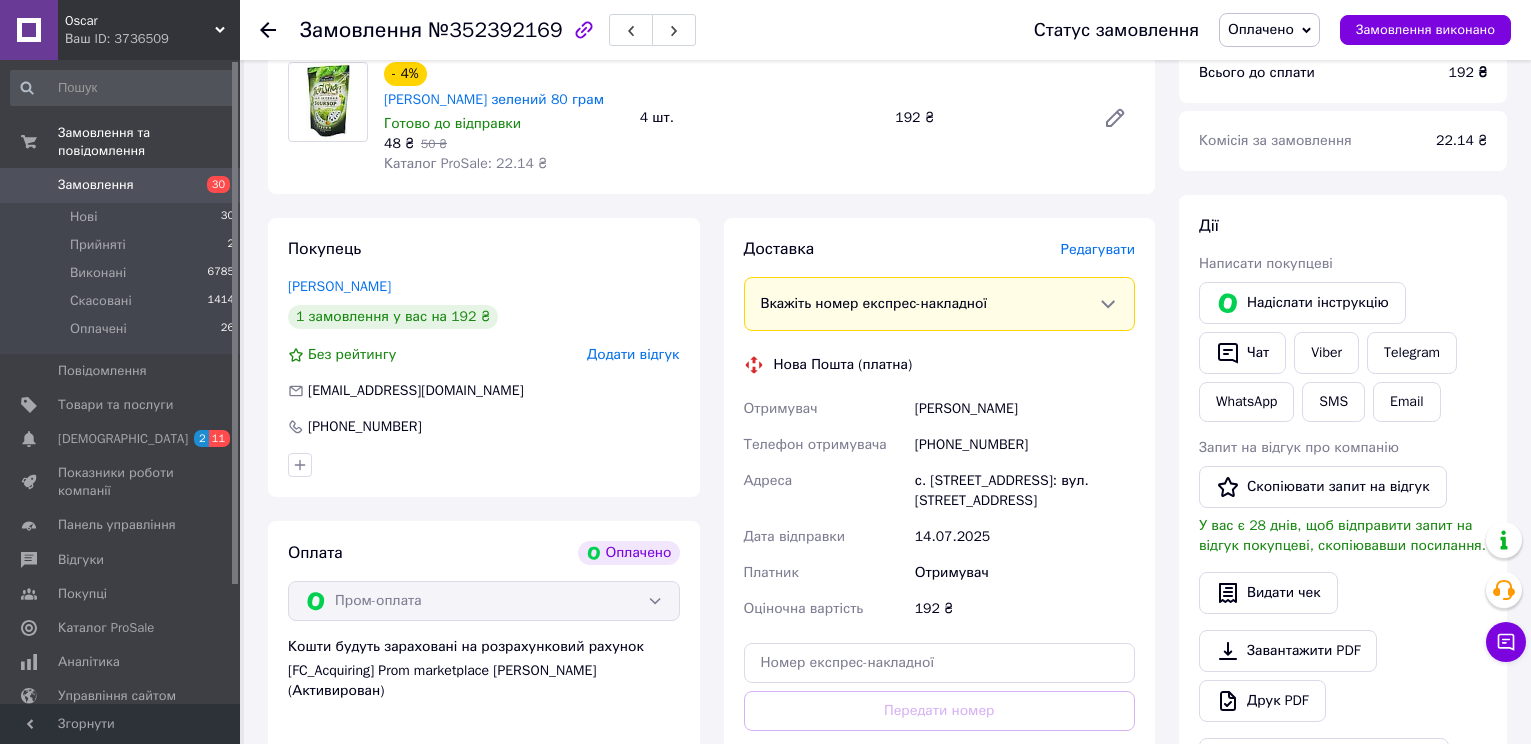 scroll, scrollTop: 300, scrollLeft: 0, axis: vertical 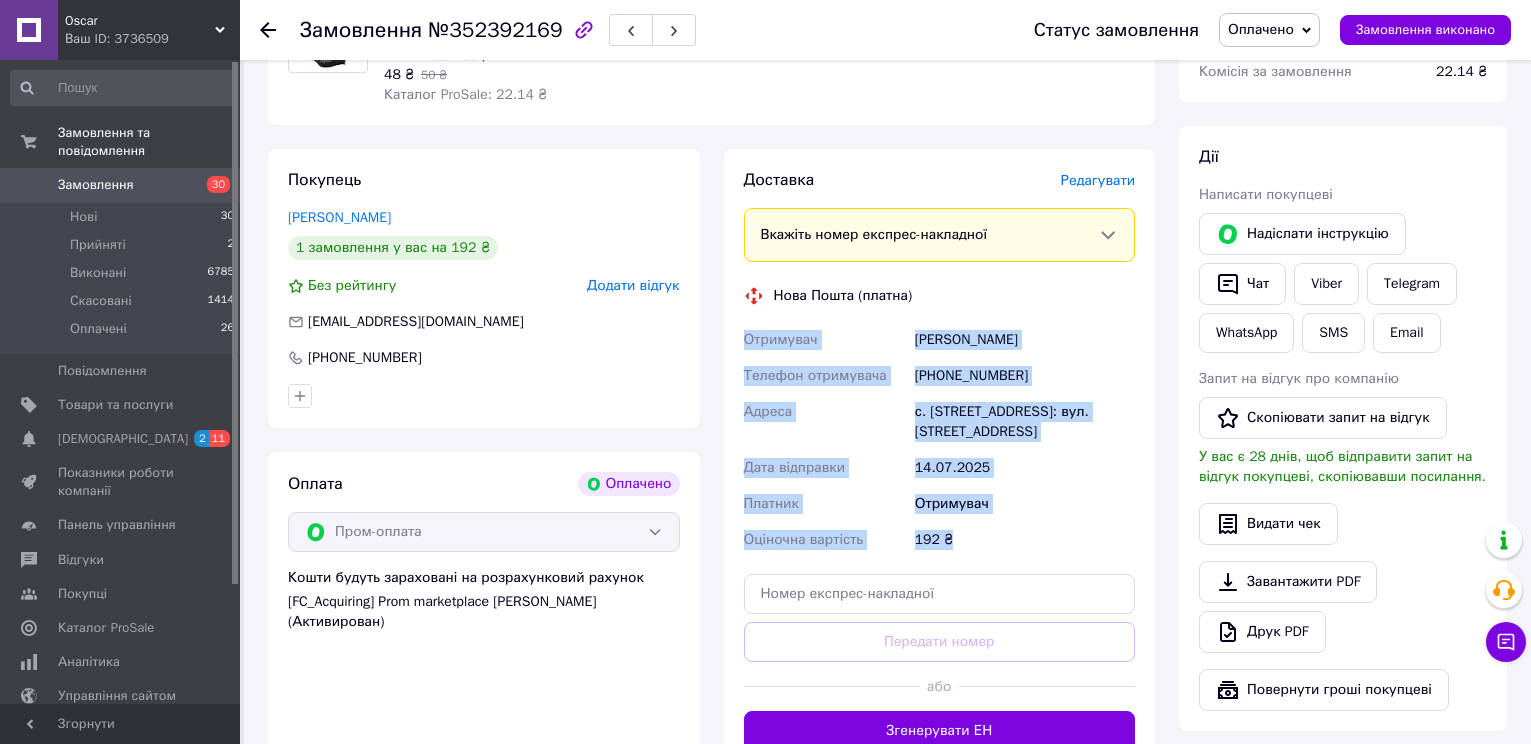 drag, startPoint x: 879, startPoint y: 539, endPoint x: 731, endPoint y: 362, distance: 230.72278 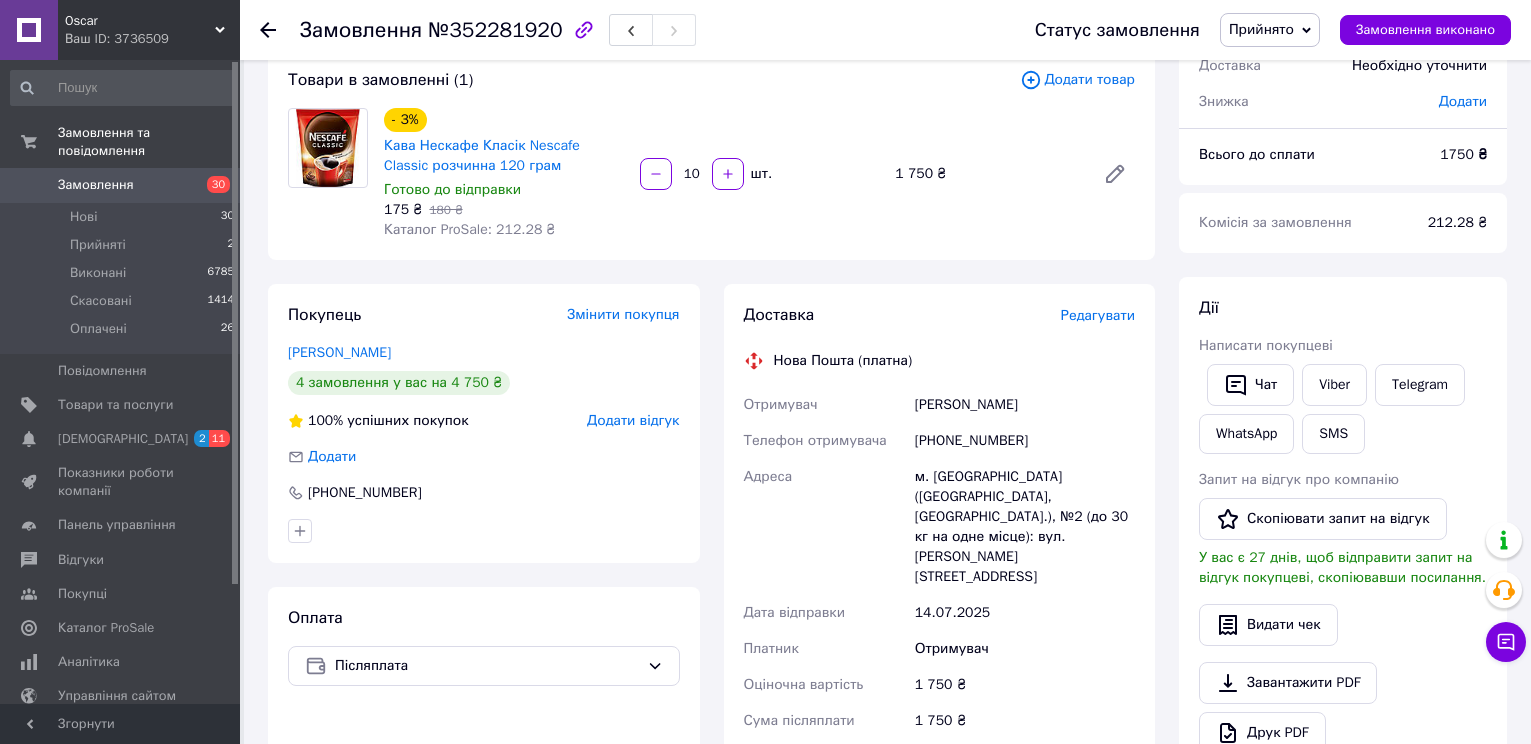 scroll, scrollTop: 300, scrollLeft: 0, axis: vertical 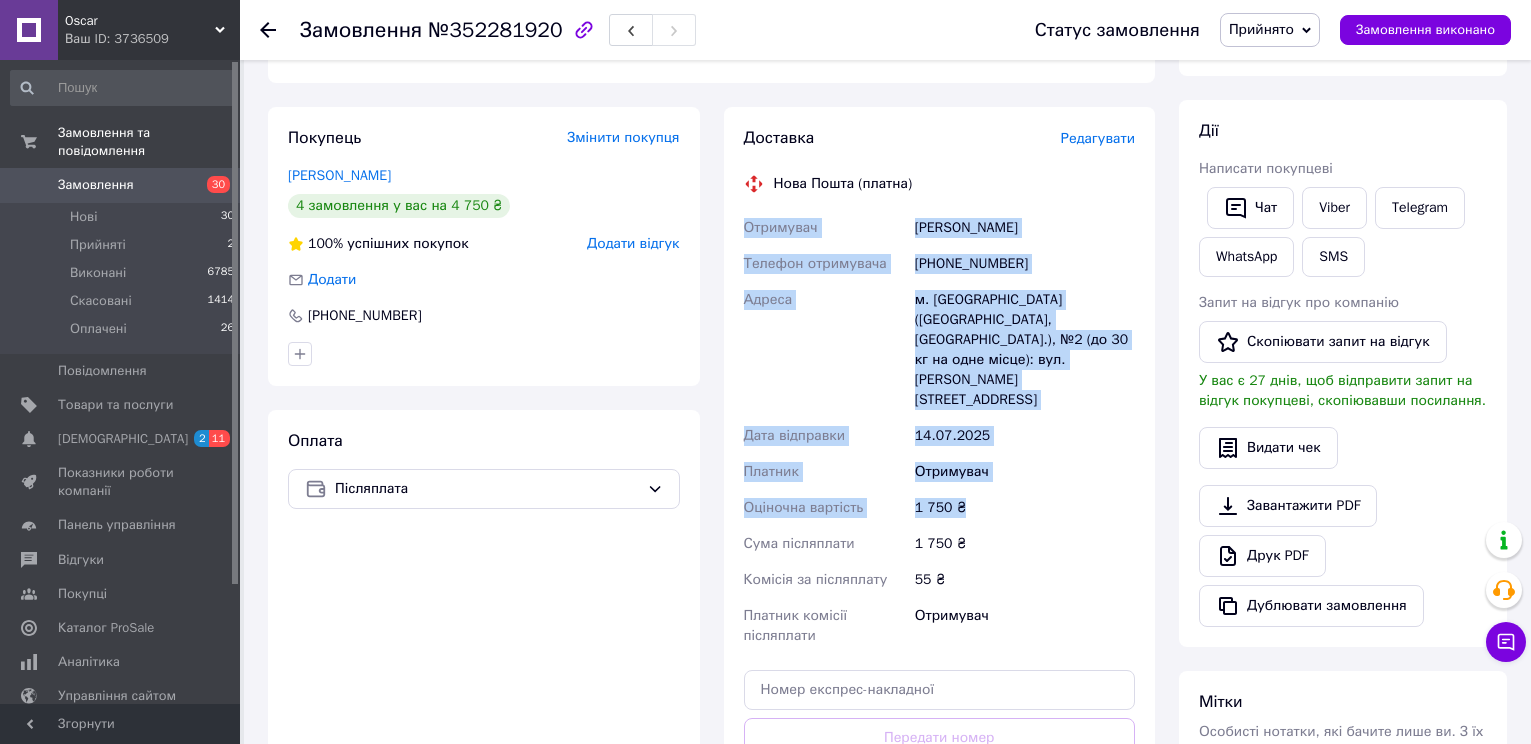 drag, startPoint x: 972, startPoint y: 464, endPoint x: 728, endPoint y: 238, distance: 332.58383 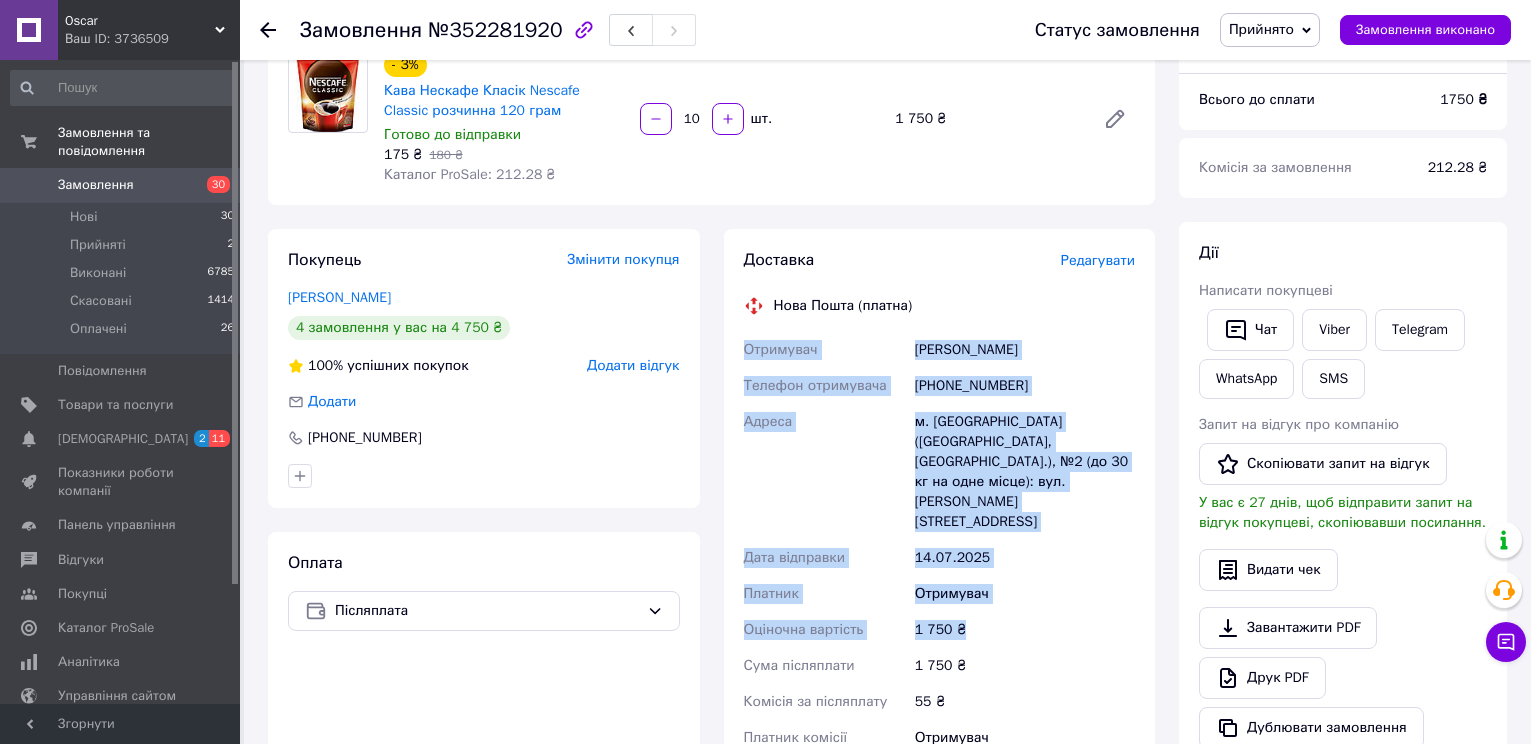 scroll, scrollTop: 0, scrollLeft: 0, axis: both 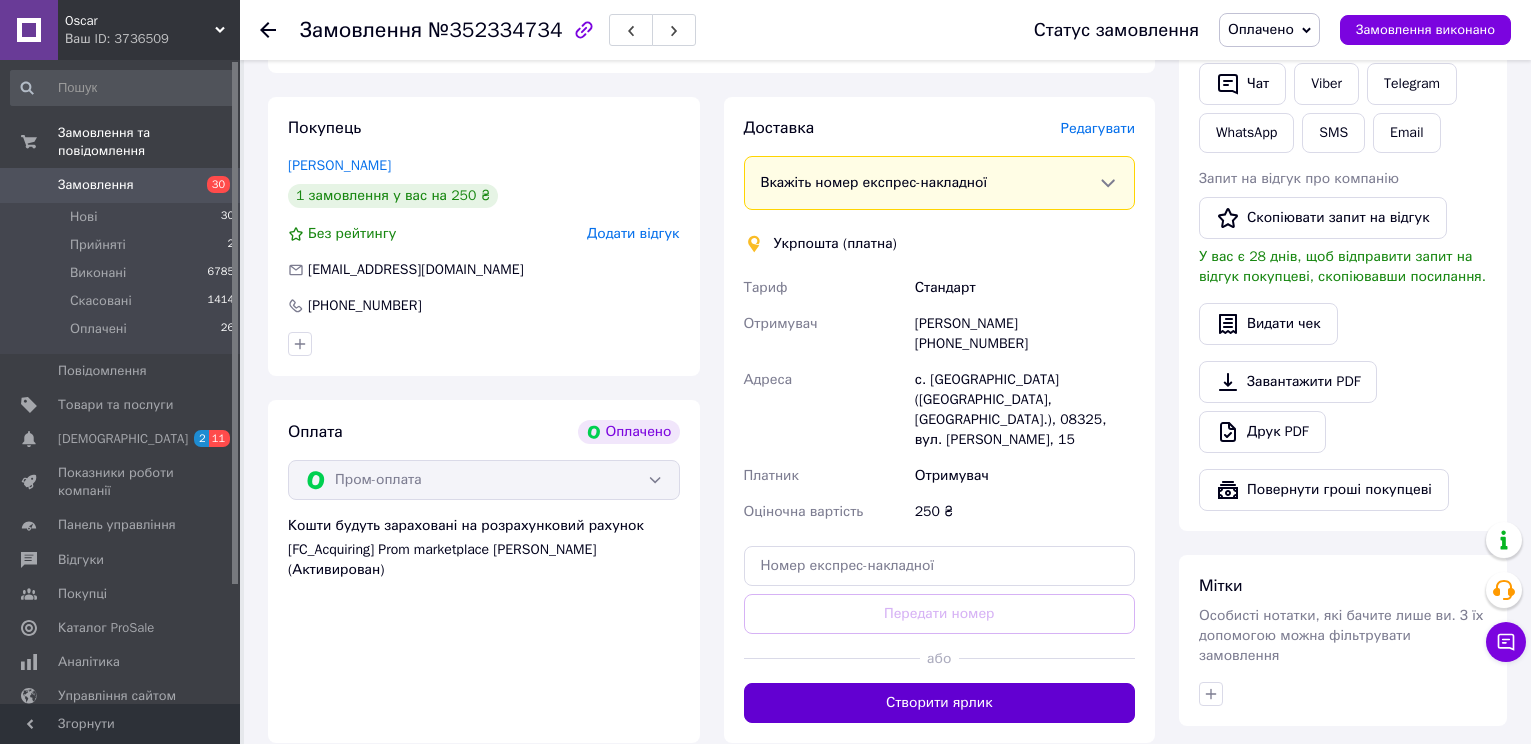 click on "Створити ярлик" at bounding box center (940, 703) 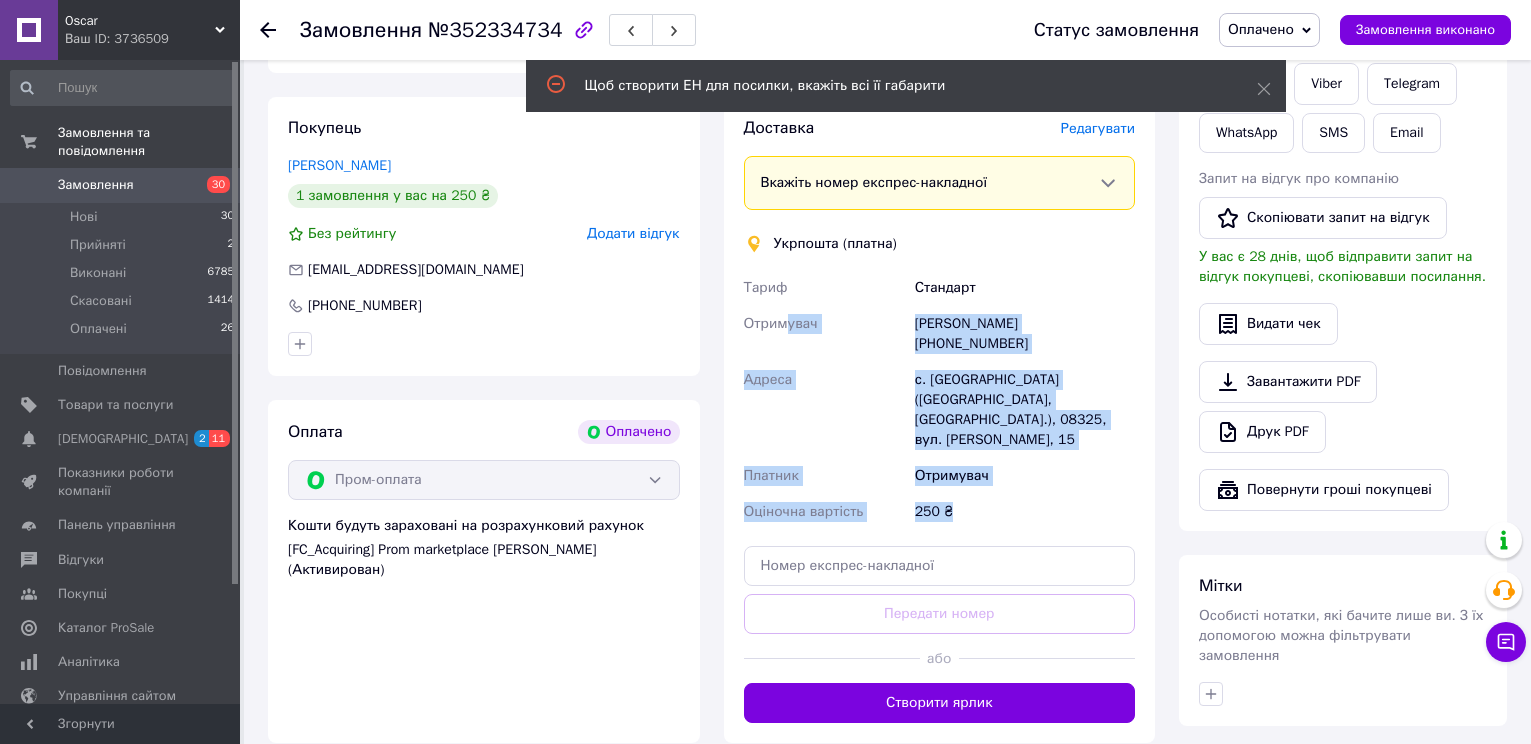 drag, startPoint x: 956, startPoint y: 476, endPoint x: 787, endPoint y: 330, distance: 223.33159 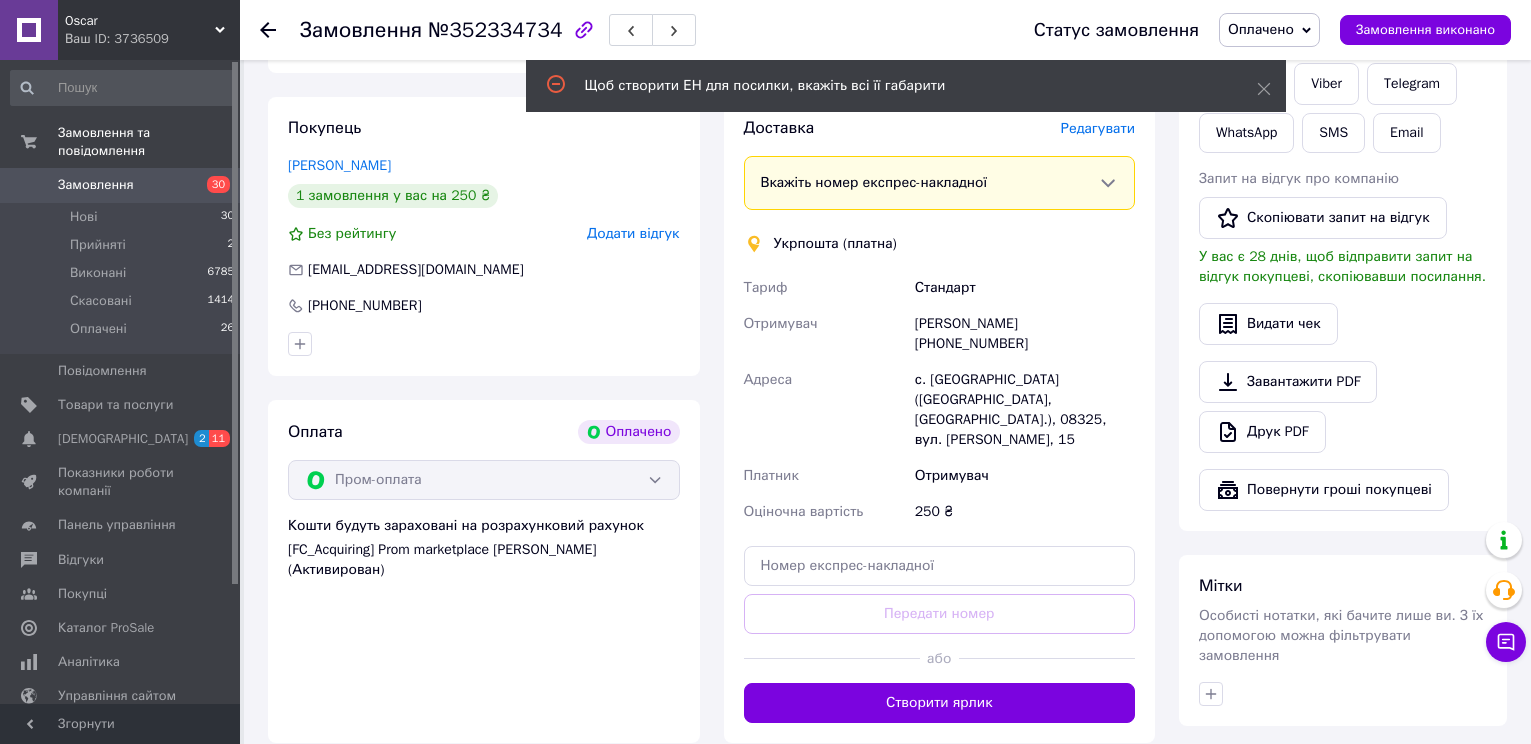 click on "Редагувати" at bounding box center [1098, 128] 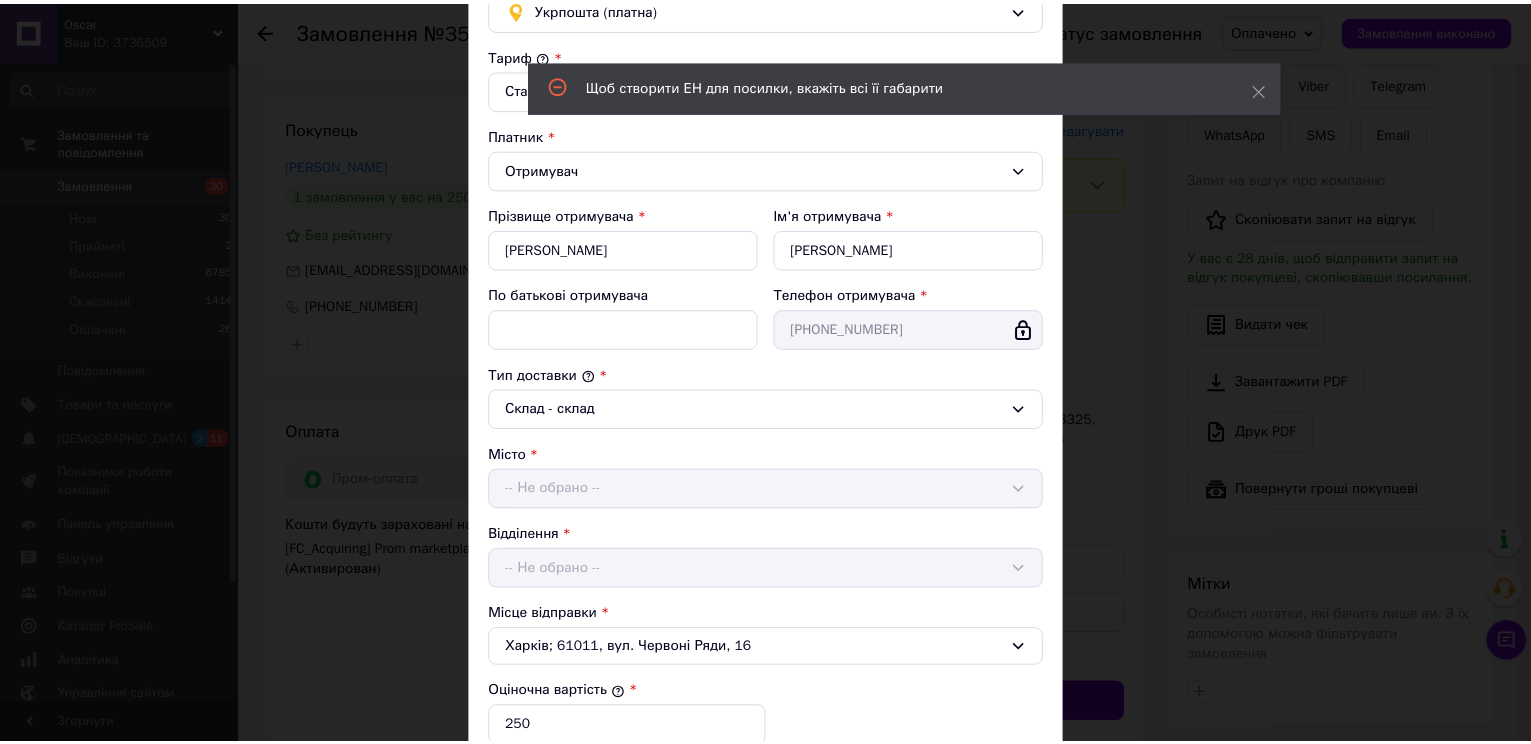 scroll, scrollTop: 507, scrollLeft: 0, axis: vertical 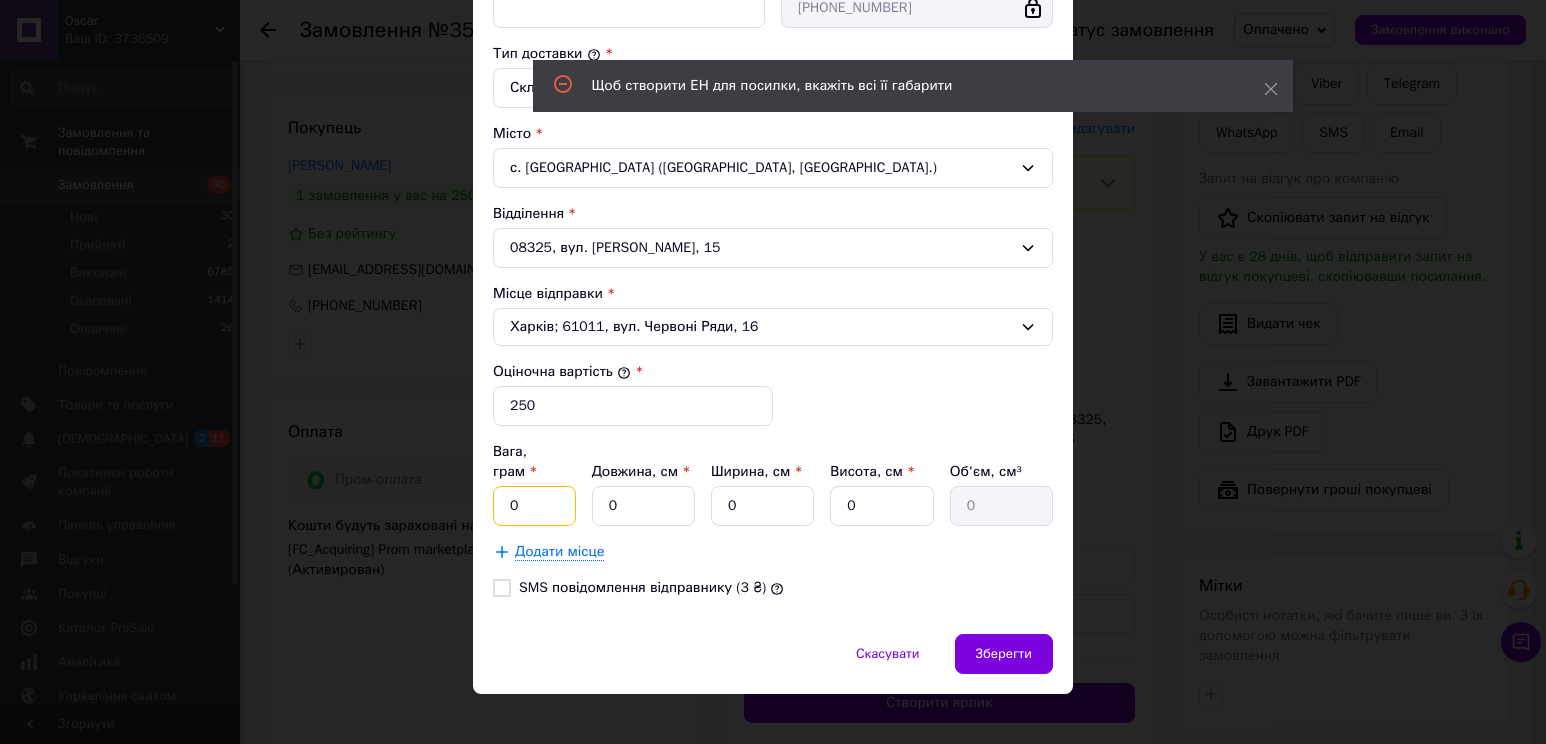 drag, startPoint x: 562, startPoint y: 475, endPoint x: 500, endPoint y: 477, distance: 62.03225 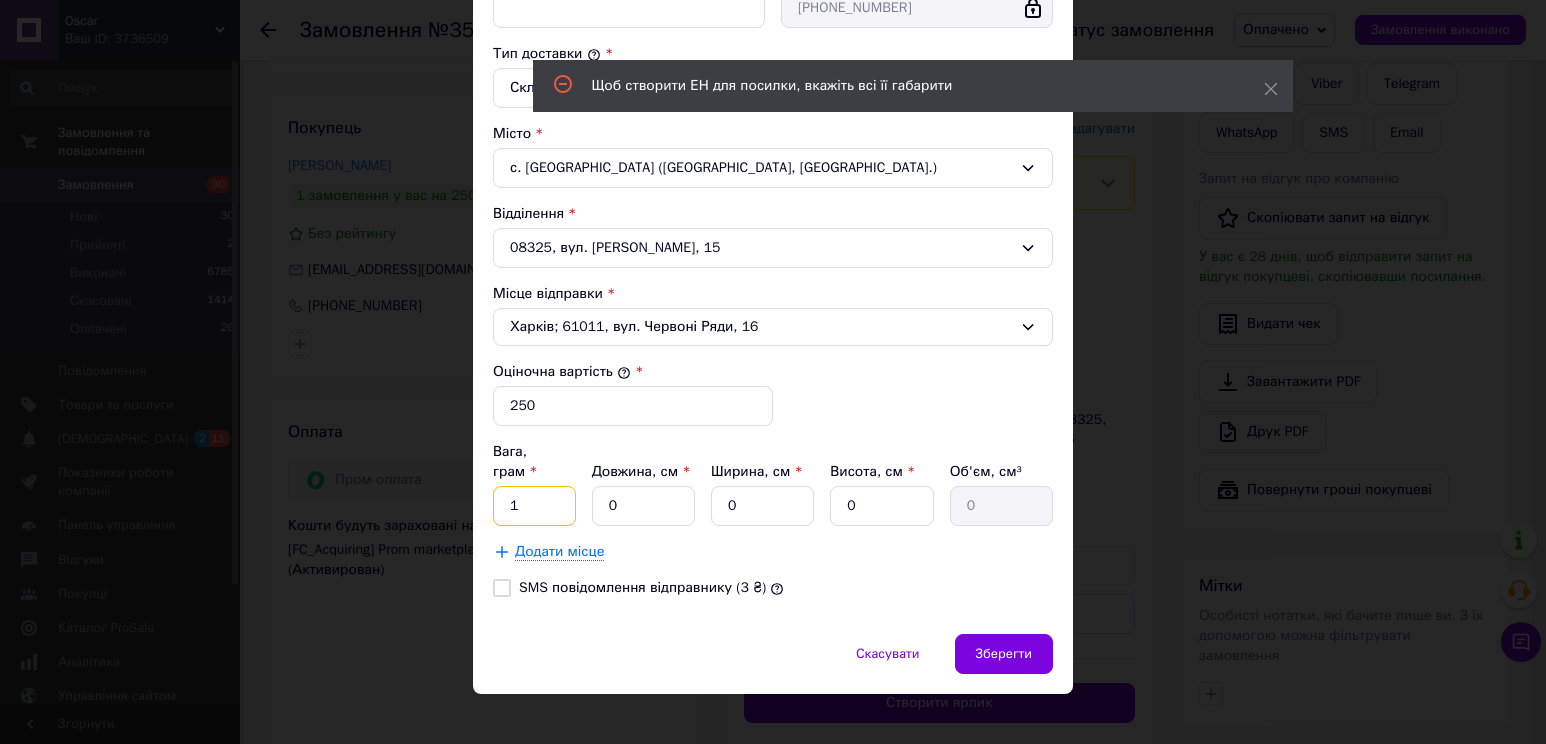 type on "1" 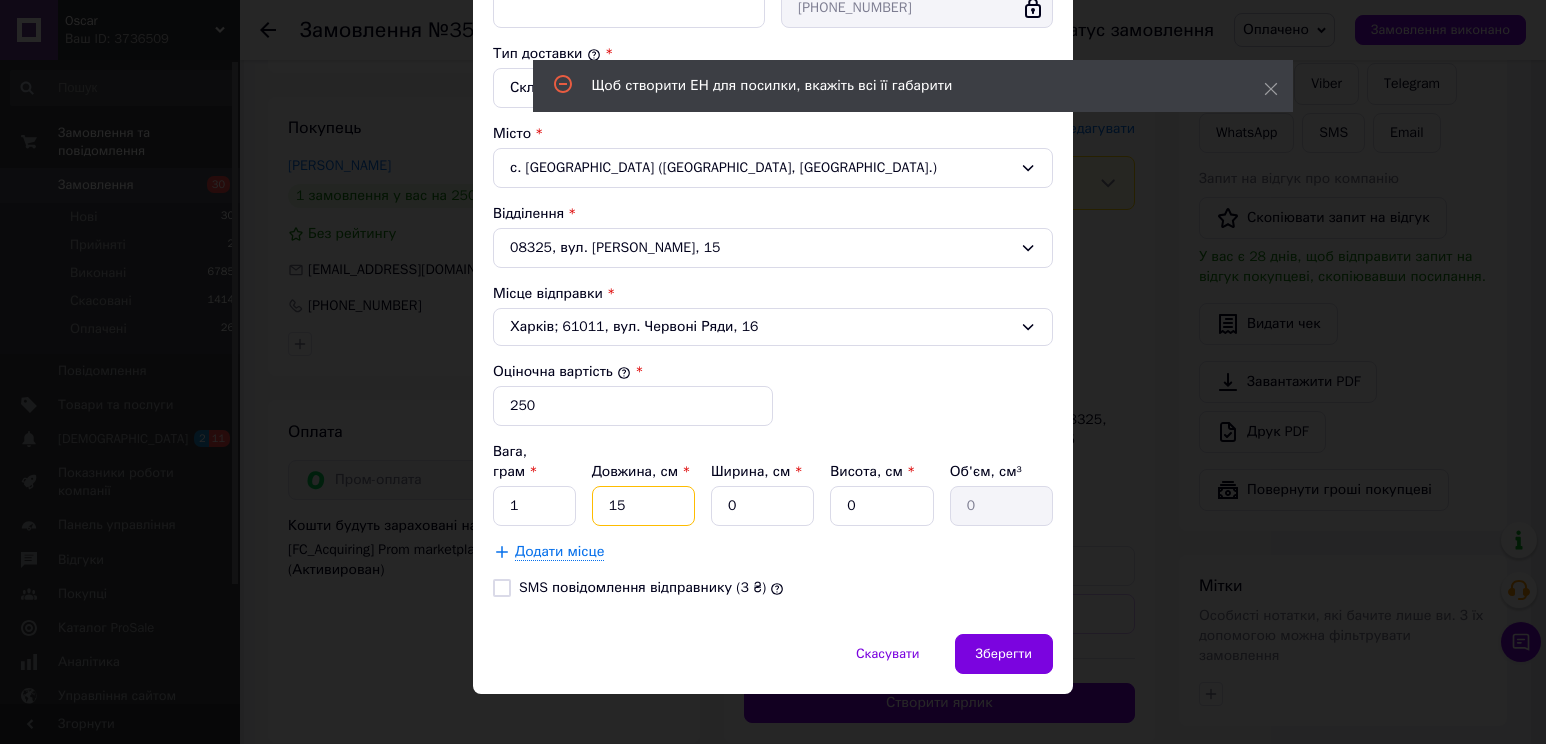type on "15" 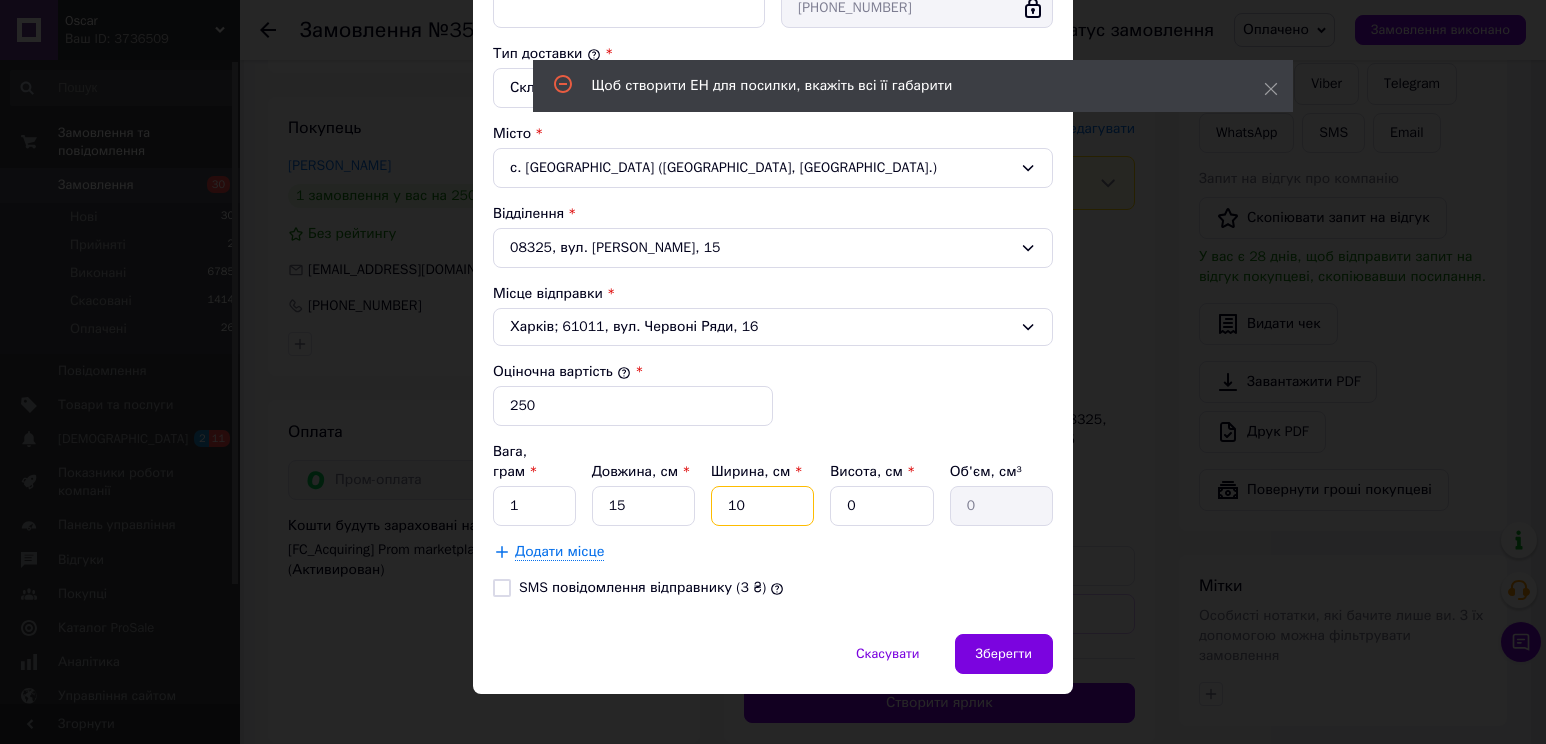type on "10" 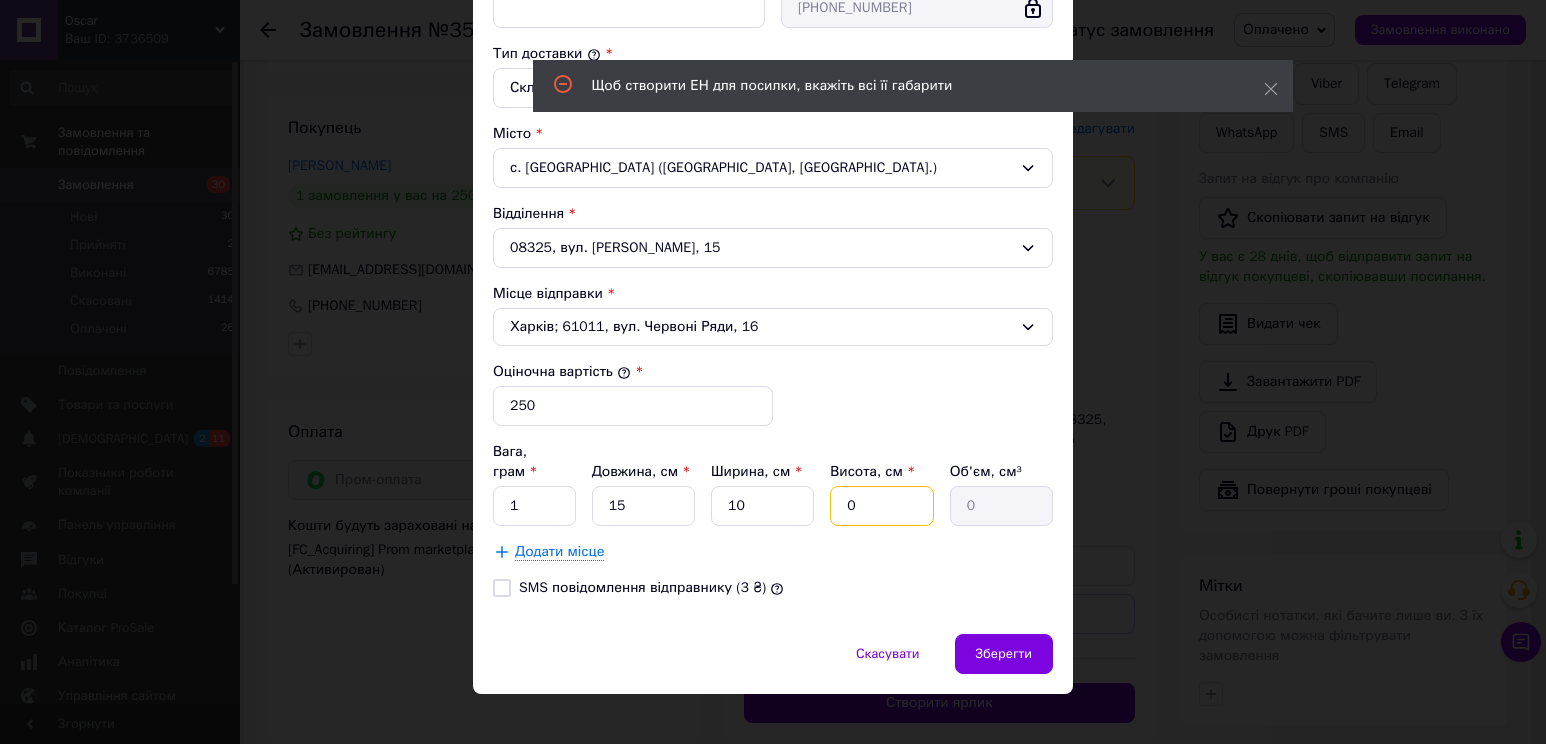 type on "1" 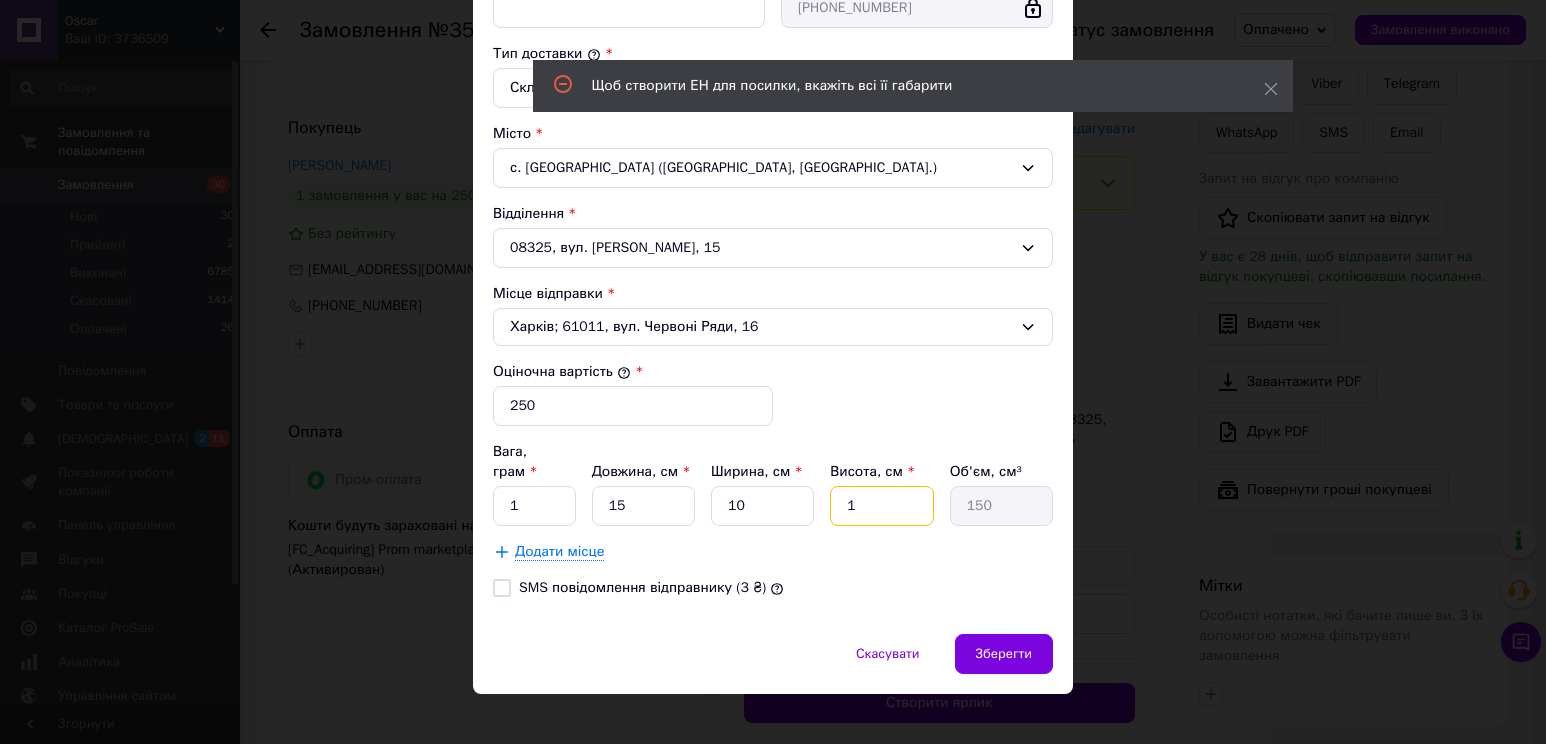 type on "10" 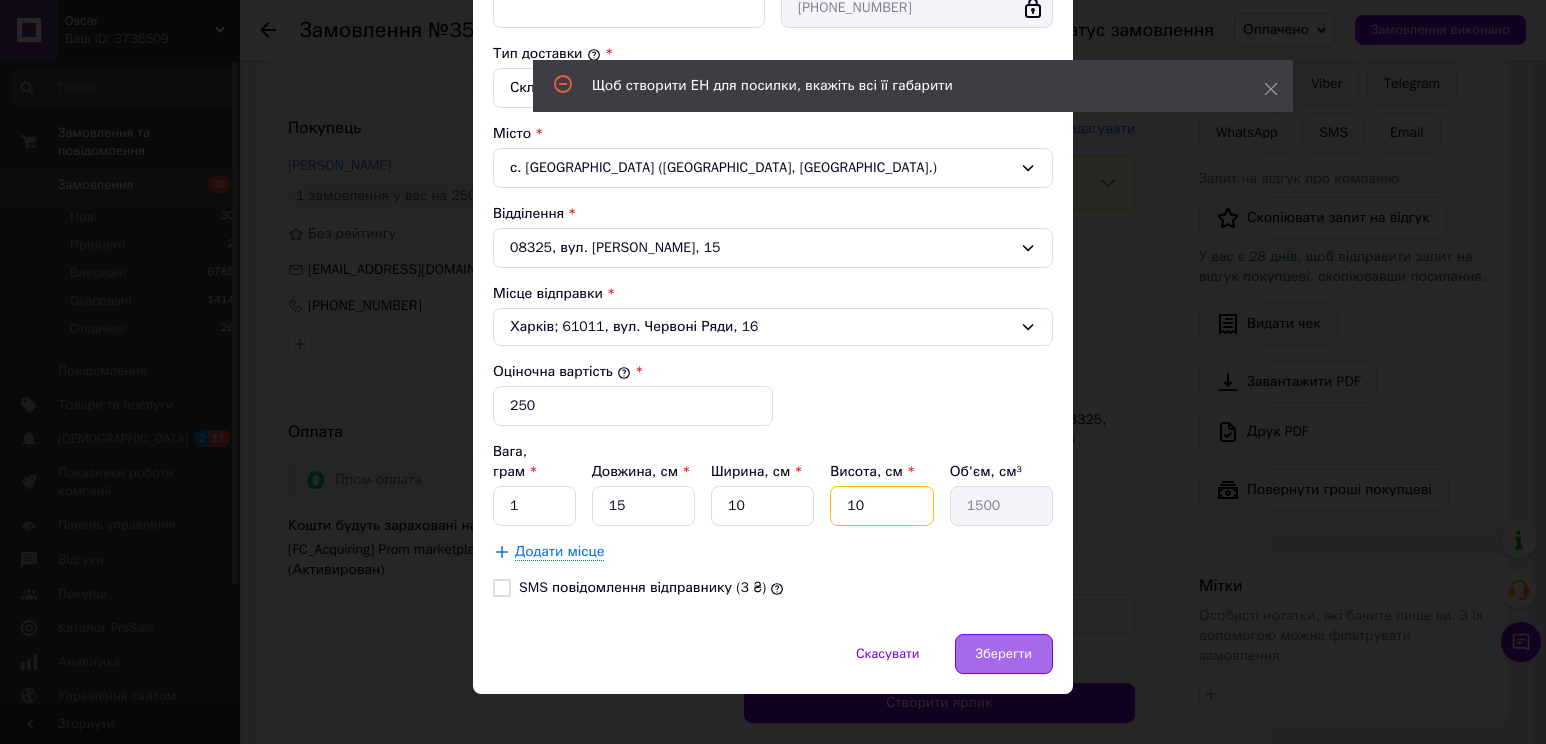 type on "10" 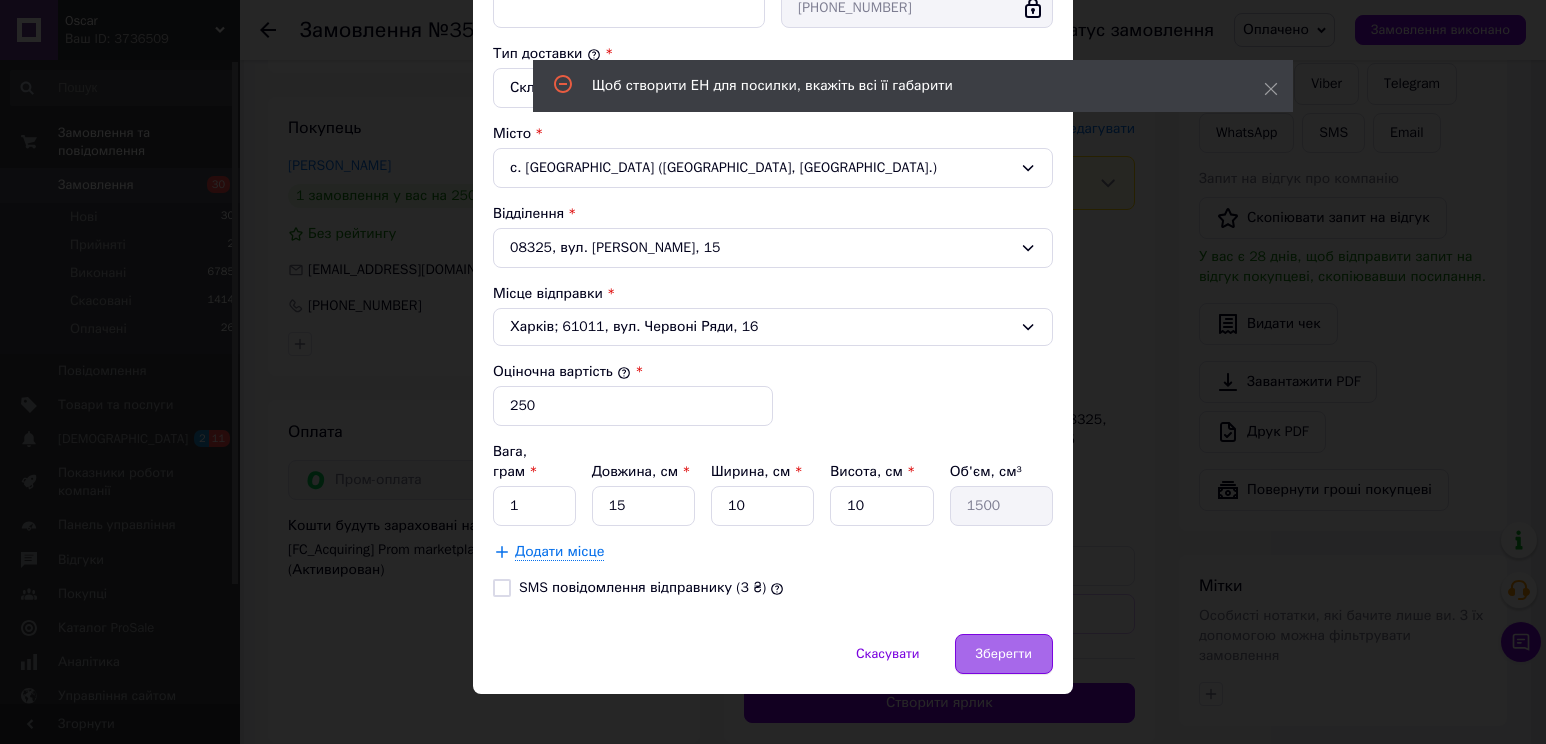 click on "Зберегти" at bounding box center [1004, 654] 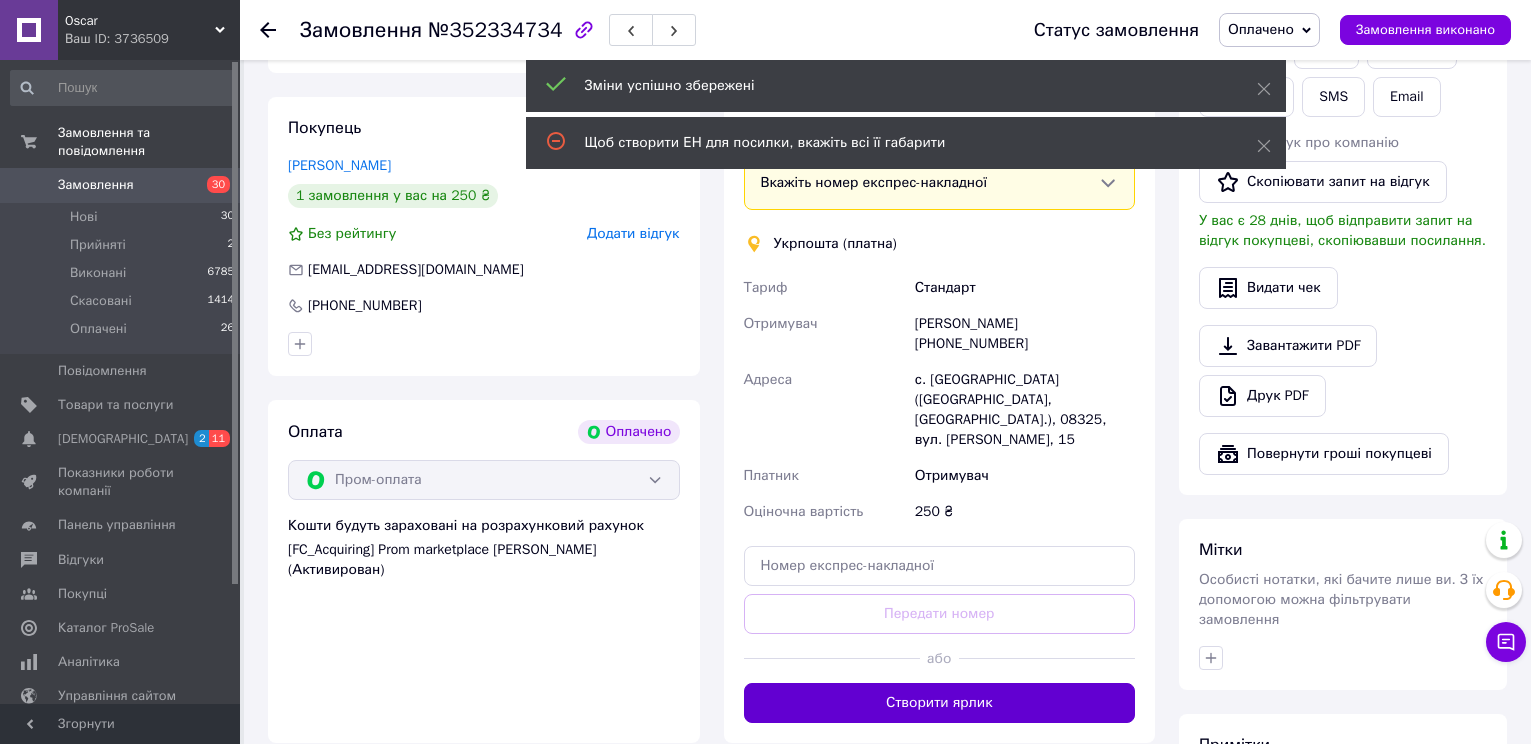 click on "Створити ярлик" at bounding box center (940, 703) 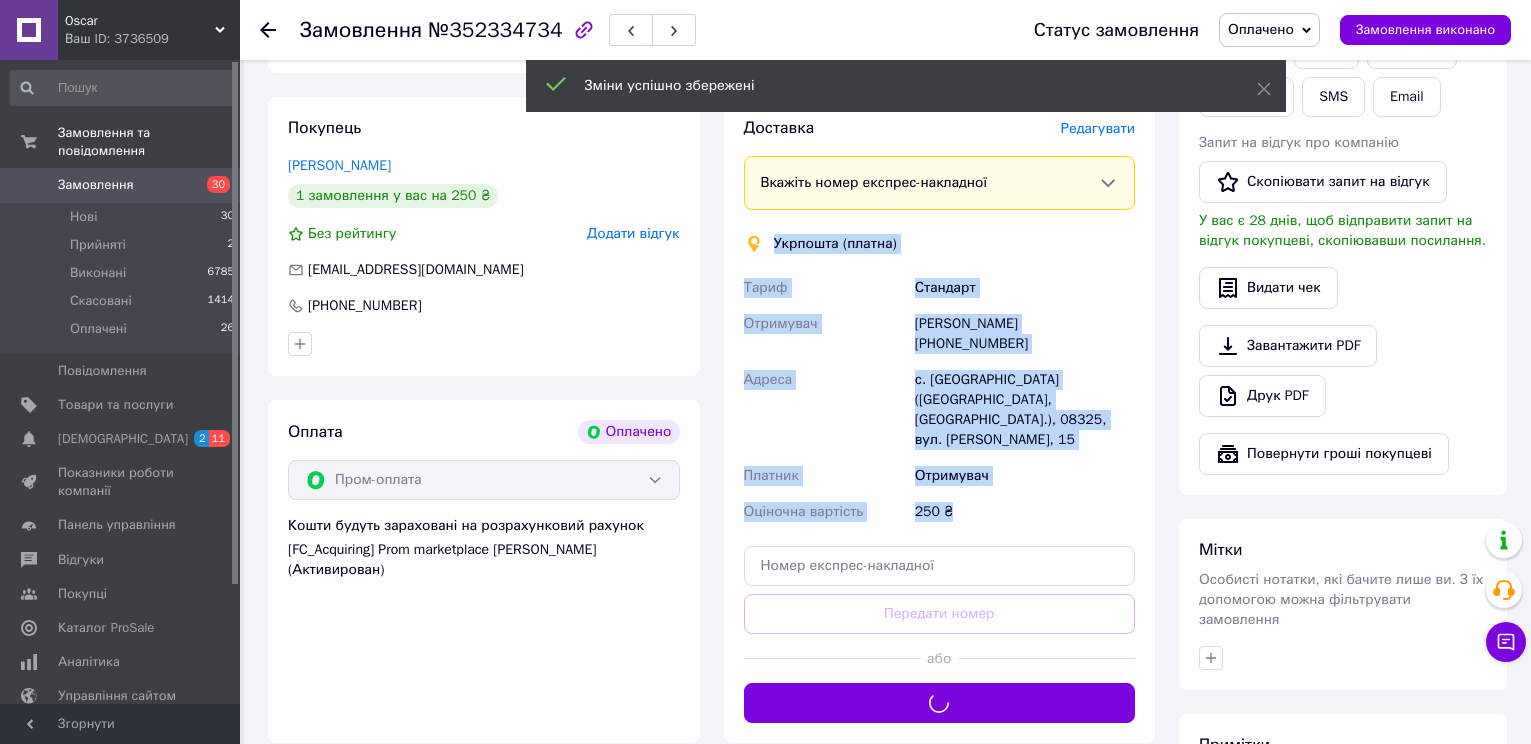 drag, startPoint x: 955, startPoint y: 477, endPoint x: 737, endPoint y: 238, distance: 323.4888 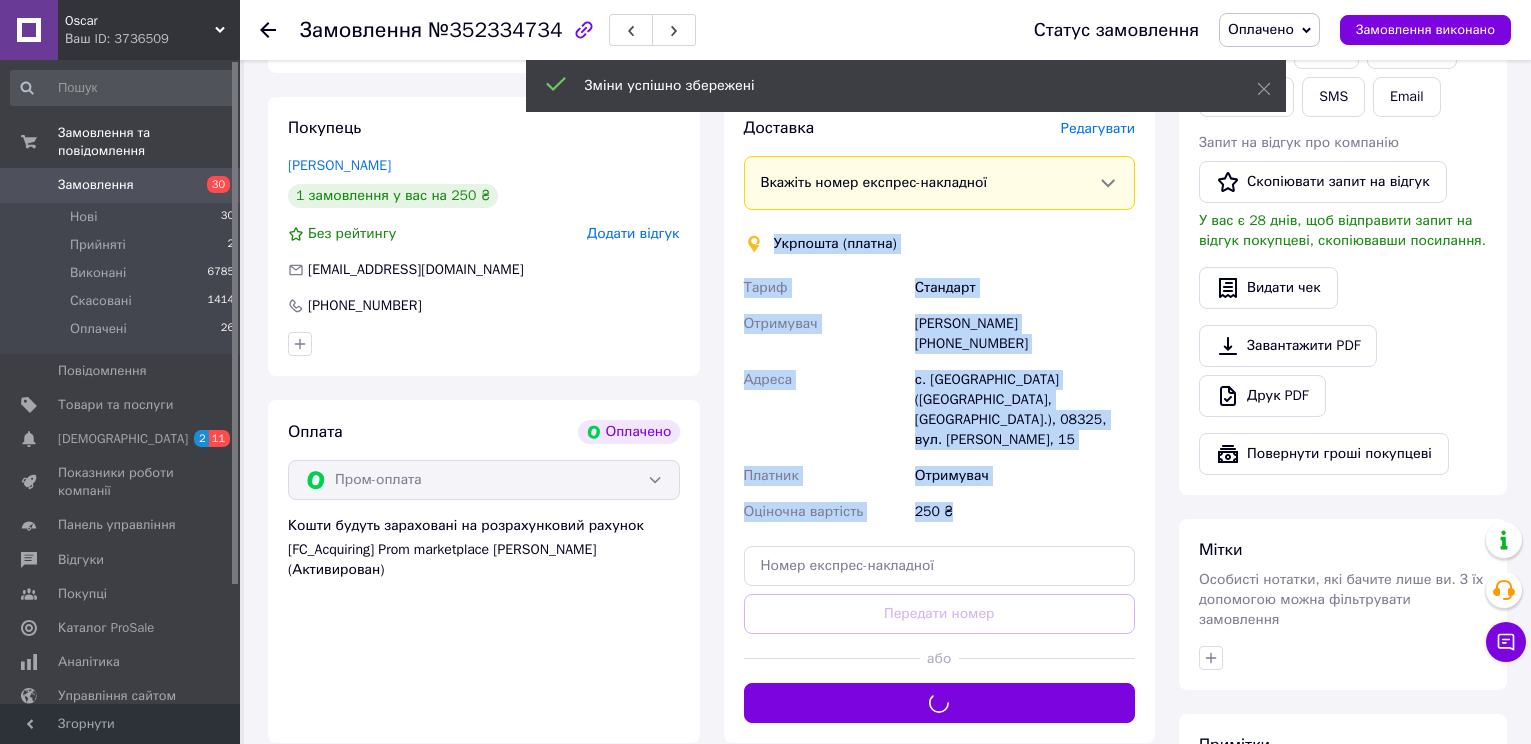 click on "Доставка Редагувати Вкажіть номер експрес-накладної Обов'язково введіть номер експрес-накладної,
якщо створювали її не на цій сторінці. У разі,
якщо номер ЕН не буде доданий, ми не зможемо
виплатити гроші за замовлення Мобільний номер покупця (із замовлення) повинен відповідати номеру отримувача за накладною Укрпошта (платна) Тариф Стандарт Отримувач Тетяна Дімітрова +380634935582 Адреса с. Щасливе (Київська обл., Бориспільський р-н.), 08325, вул. Лесі Українки, 15 Платник Отримувач Оціночна вартість 250 ₴ Передати номер або Створити ярлик Тариф     * Стандарт   *   *" at bounding box center (940, 420) 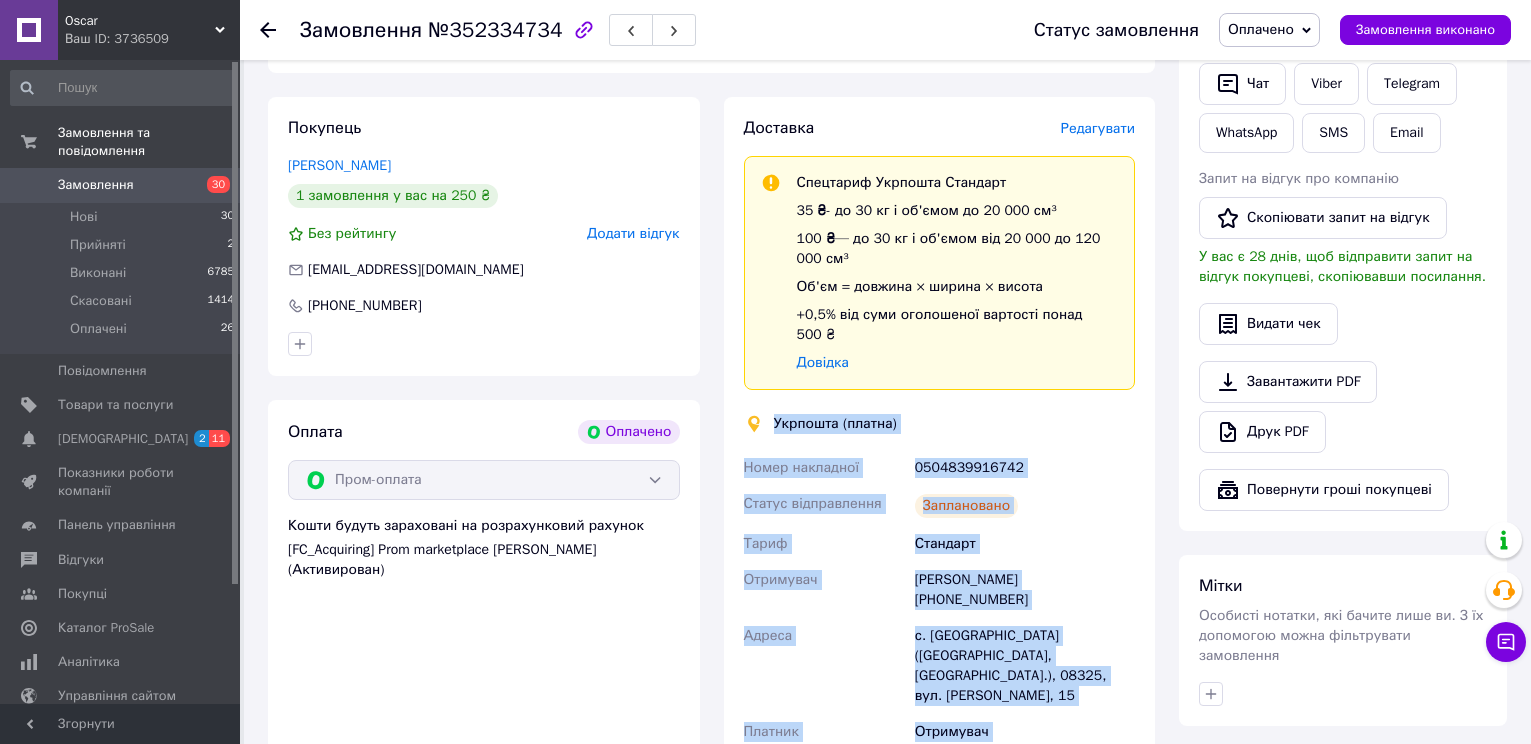 copy on "Укрпошта (платна) Тариф Стандарт Отримувач Тетяна Дімітрова +380634935582 Адреса с. Щасливе (Київська обл., Бориспільський р-н.), 08325, вул. Лесі Українки, 15 Платник Отримувач Оціночна вартість 250 ₴" 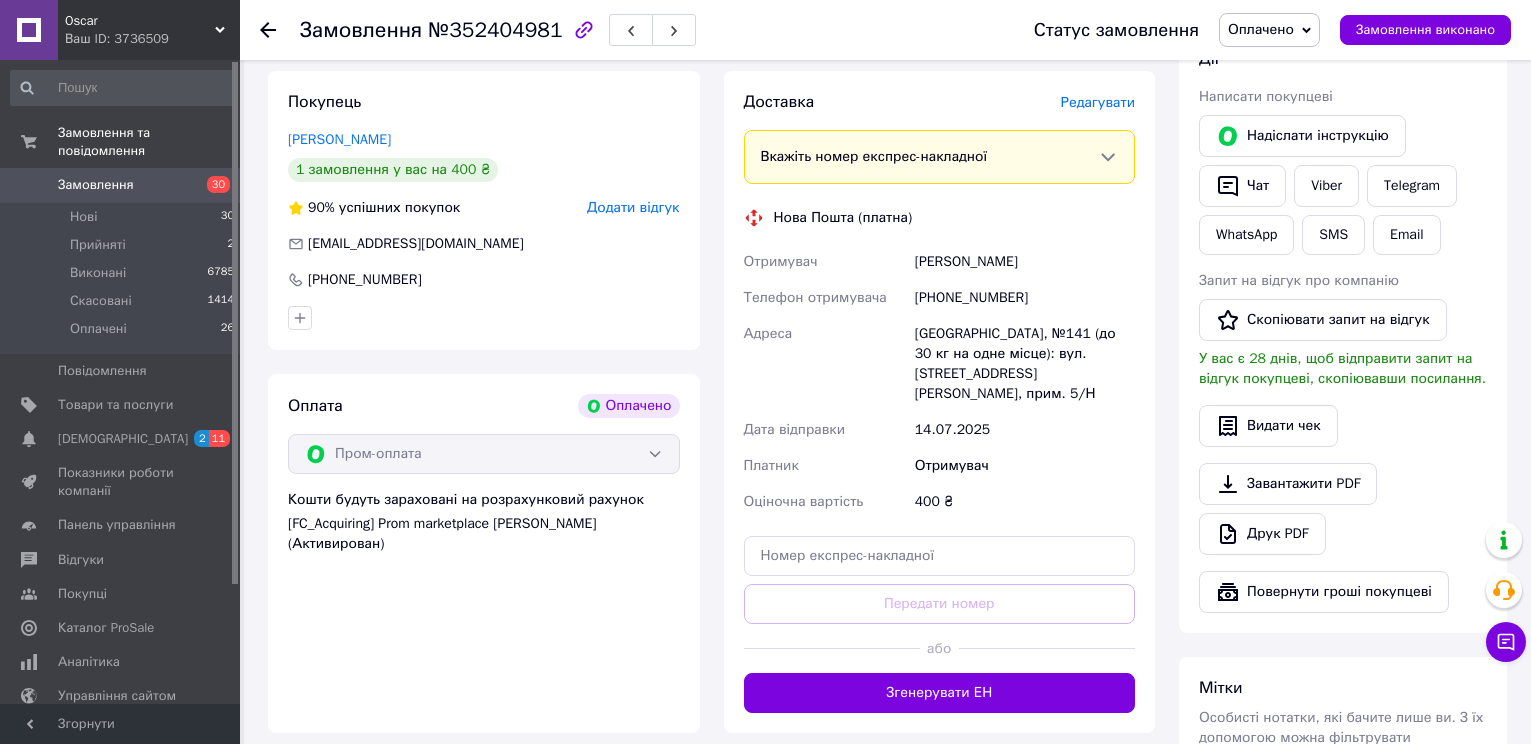 scroll, scrollTop: 400, scrollLeft: 0, axis: vertical 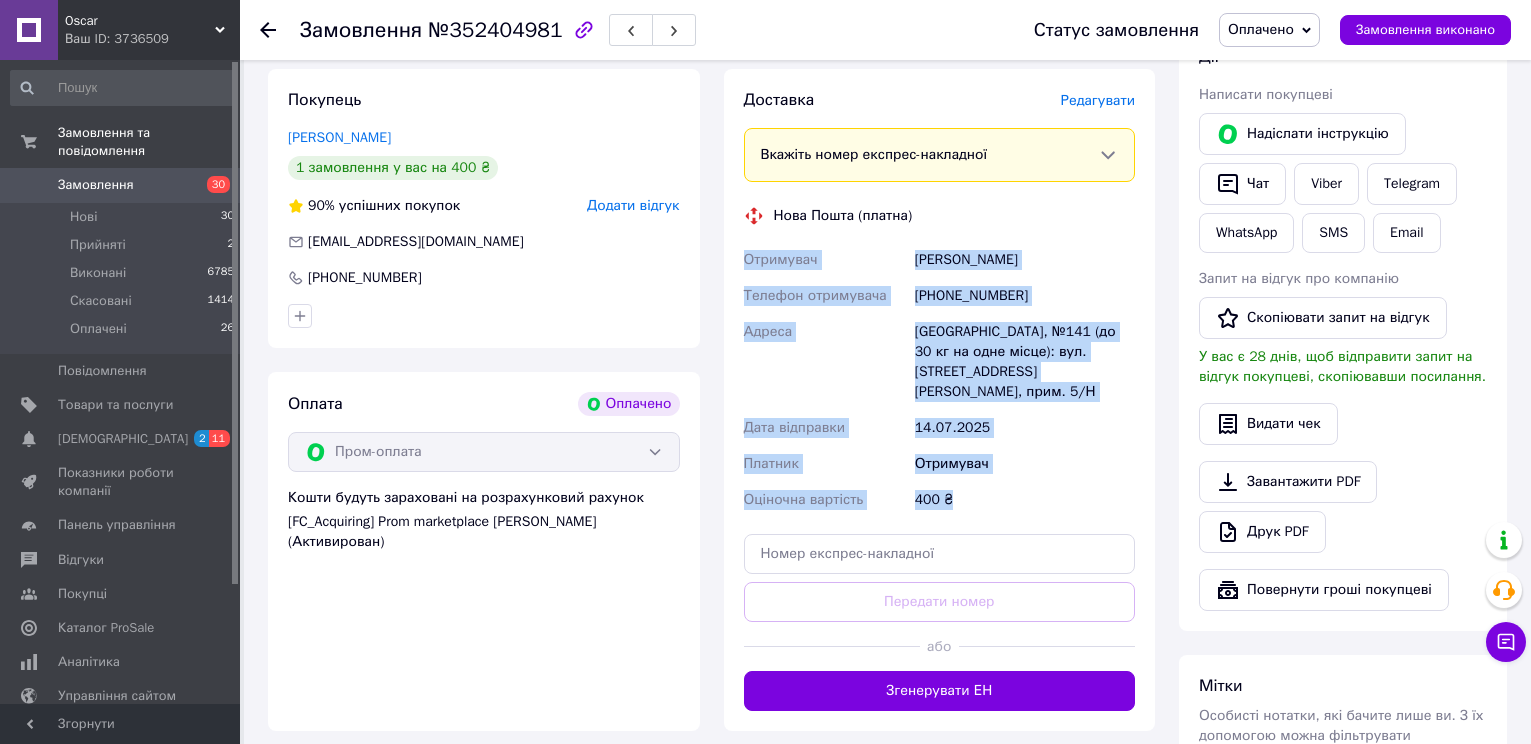 drag, startPoint x: 971, startPoint y: 477, endPoint x: 739, endPoint y: 263, distance: 315.62637 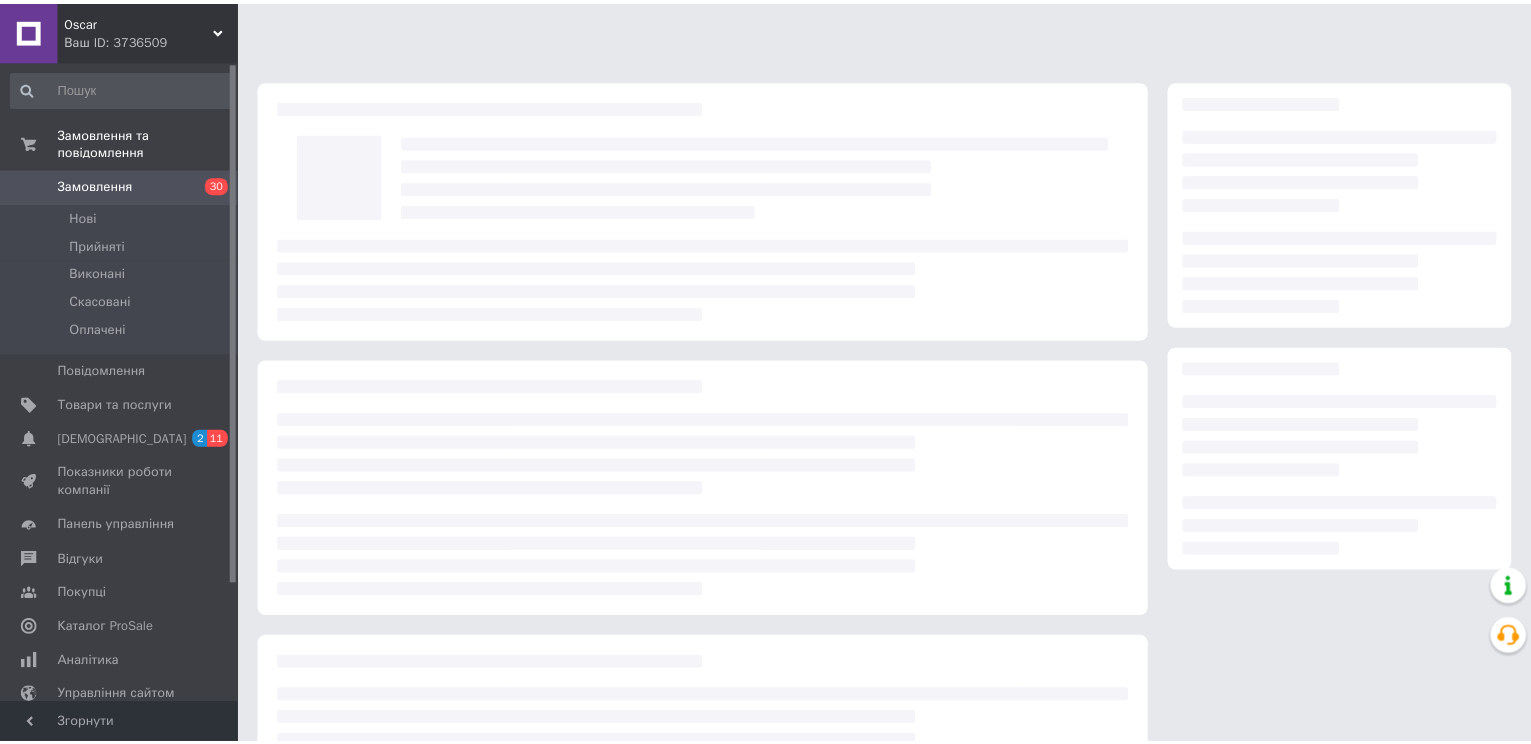 scroll, scrollTop: 0, scrollLeft: 0, axis: both 